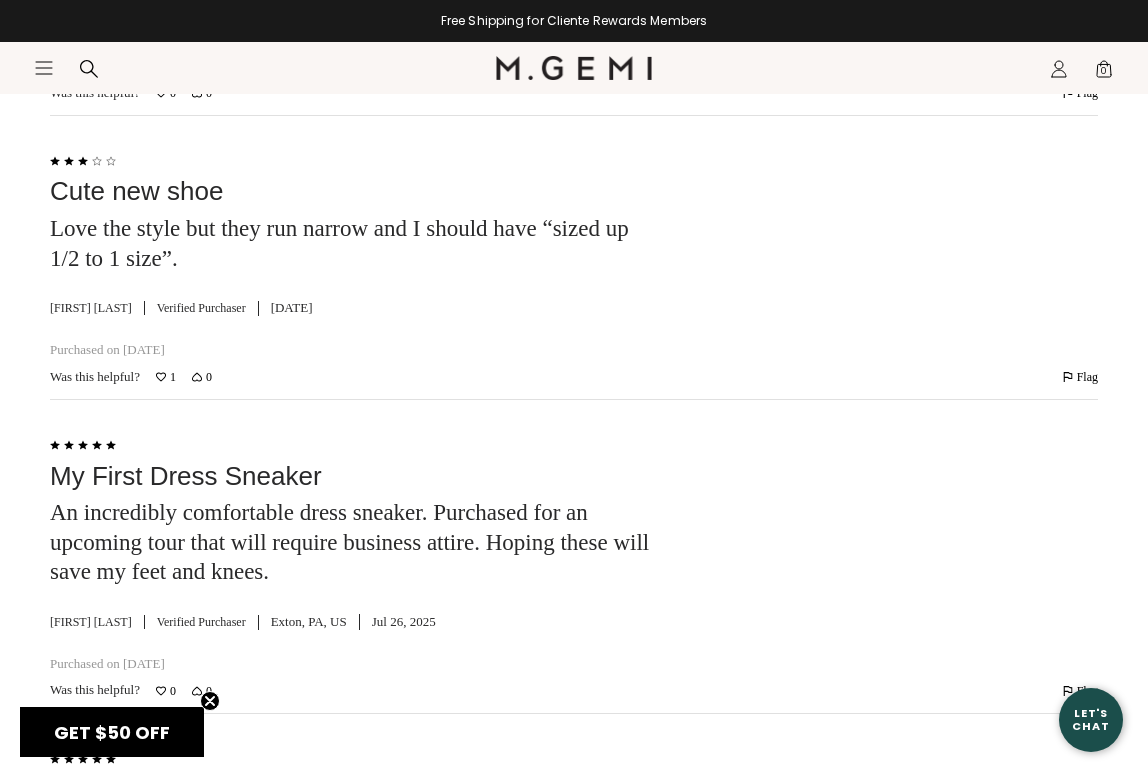 scroll, scrollTop: 0, scrollLeft: 0, axis: both 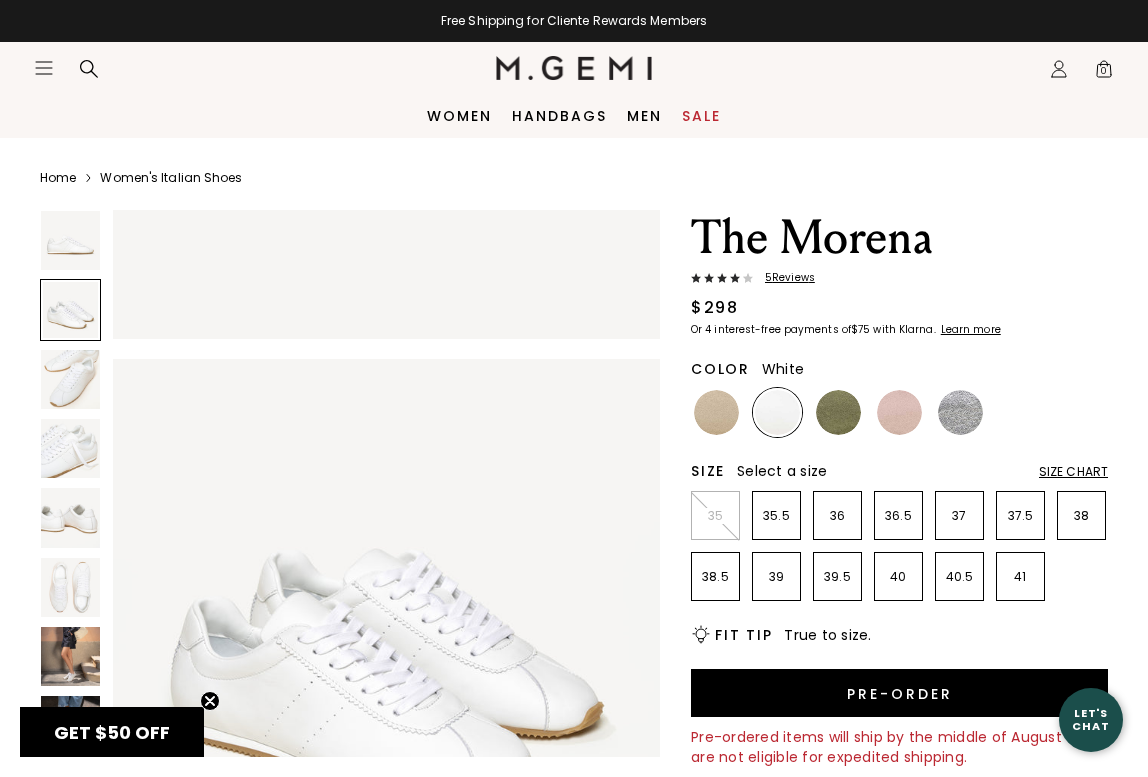 click at bounding box center [574, 68] 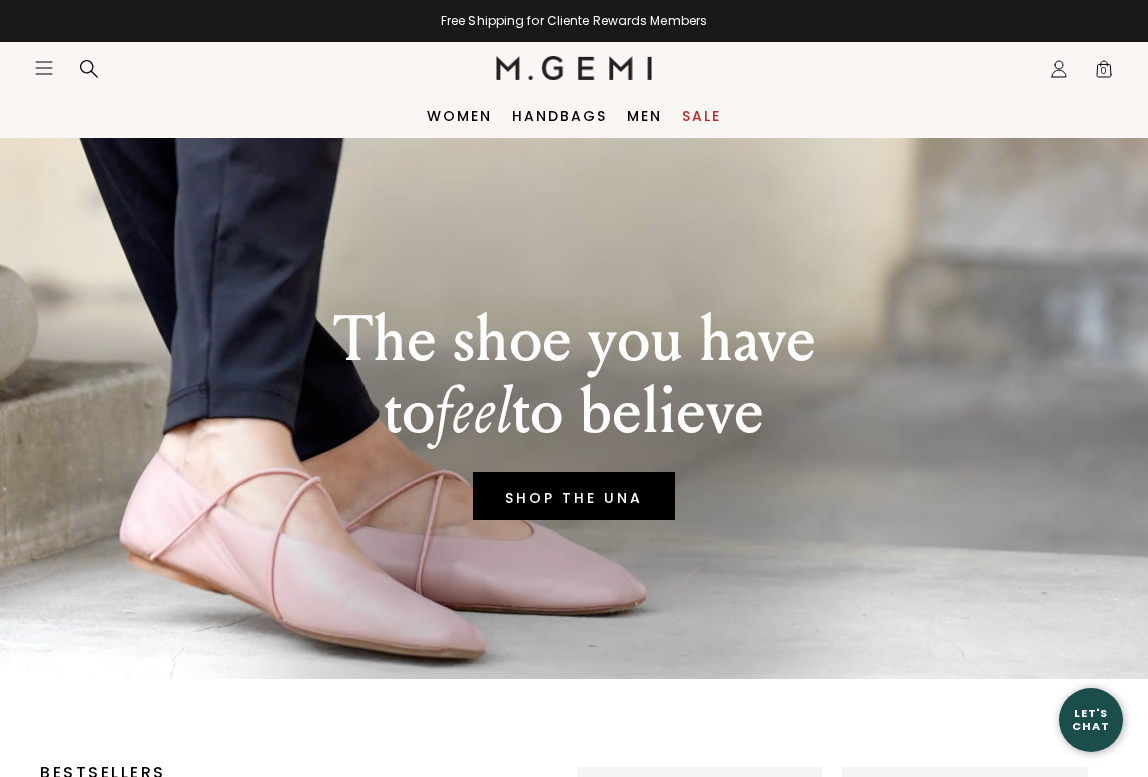scroll, scrollTop: 0, scrollLeft: 0, axis: both 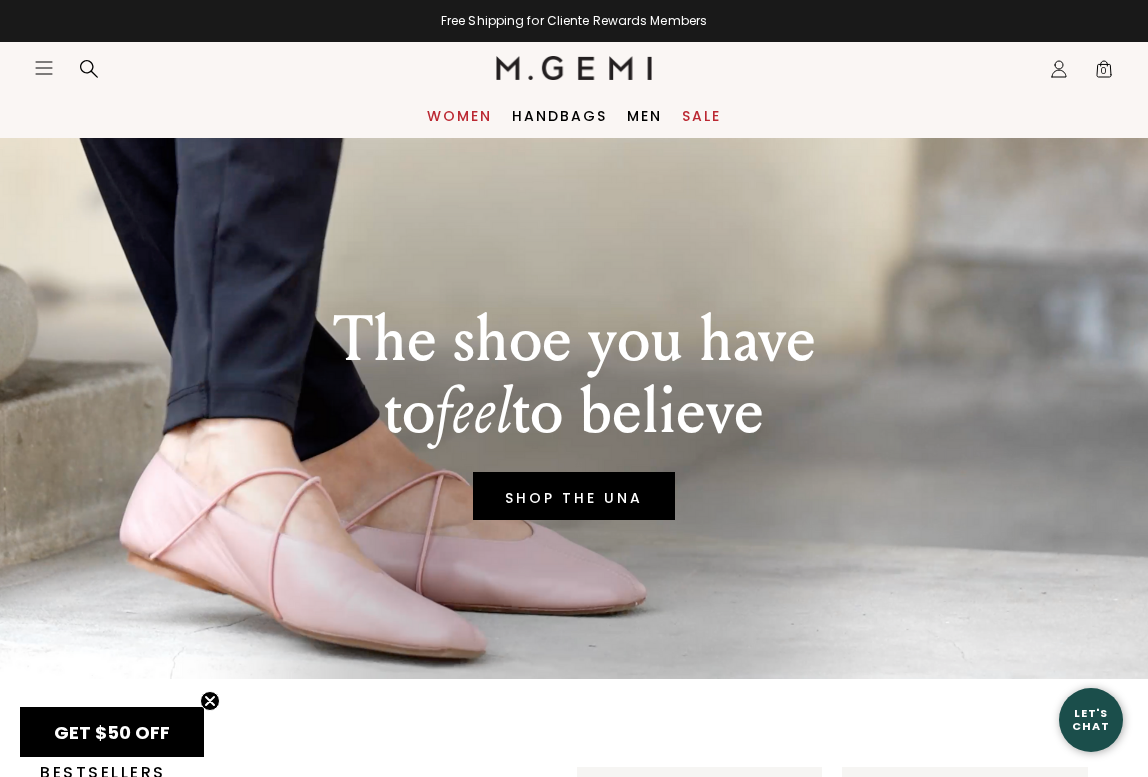 click on "Women" at bounding box center (459, 116) 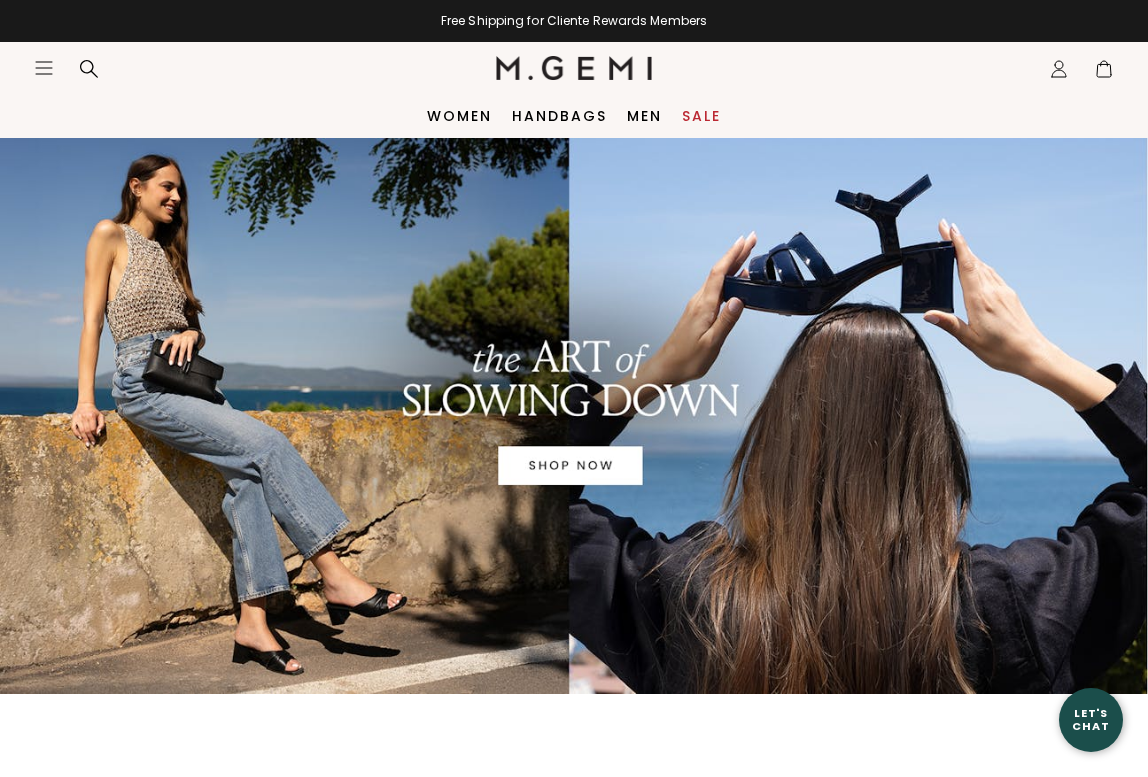 scroll, scrollTop: 0, scrollLeft: 0, axis: both 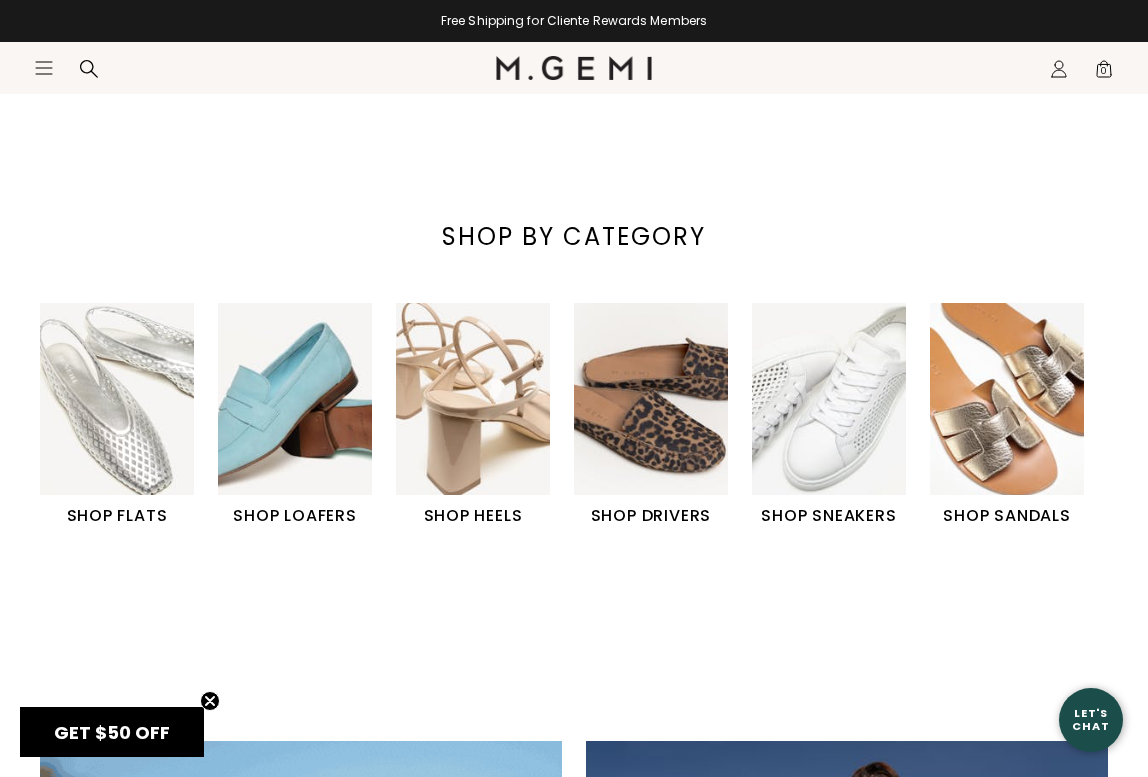click at bounding box center [829, 399] 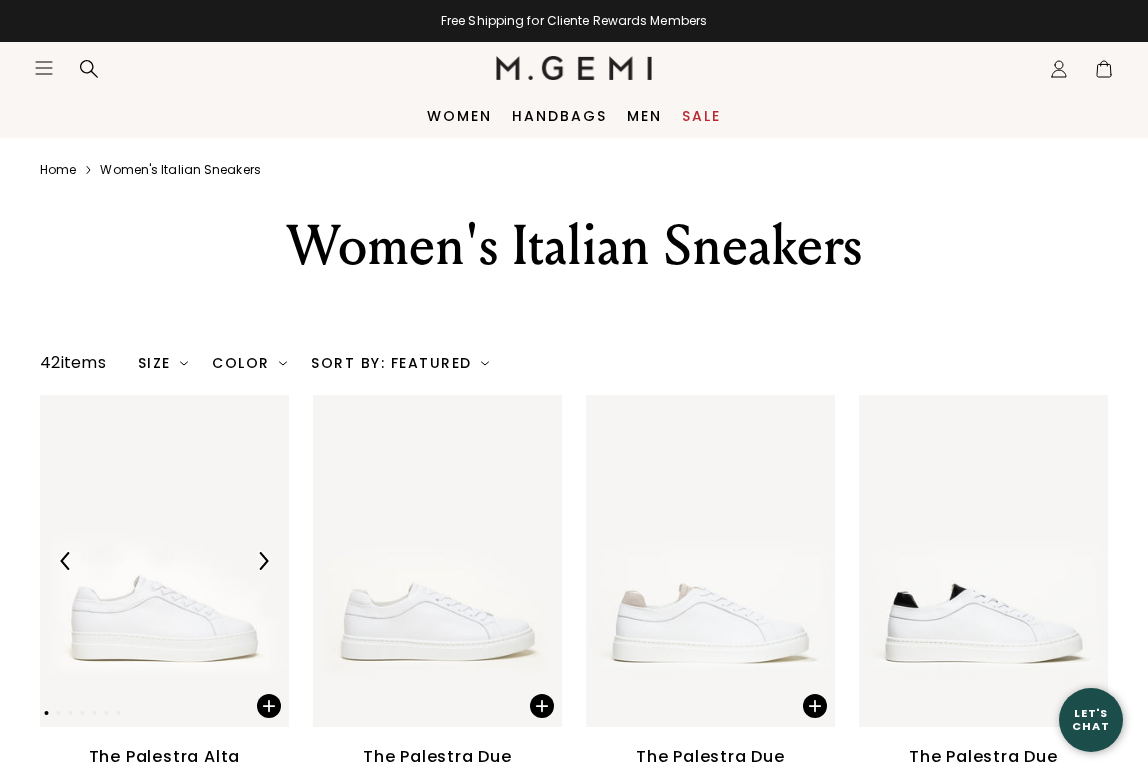 scroll, scrollTop: 0, scrollLeft: 0, axis: both 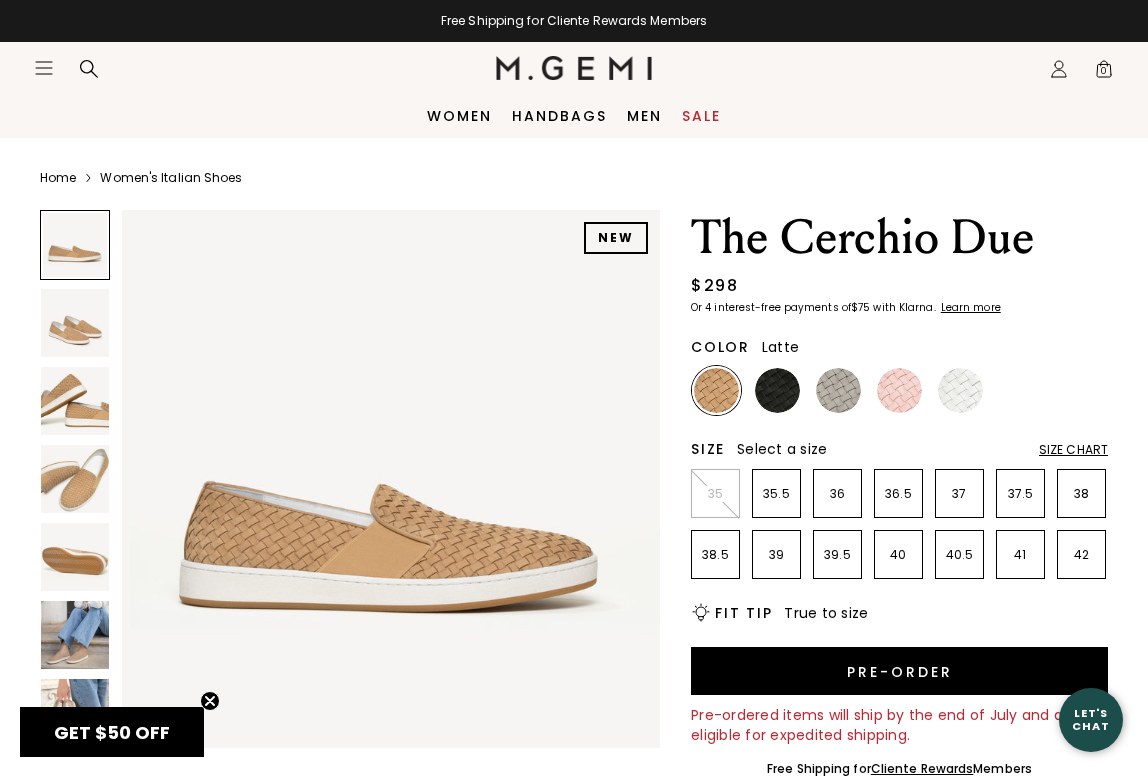 click at bounding box center (75, 323) 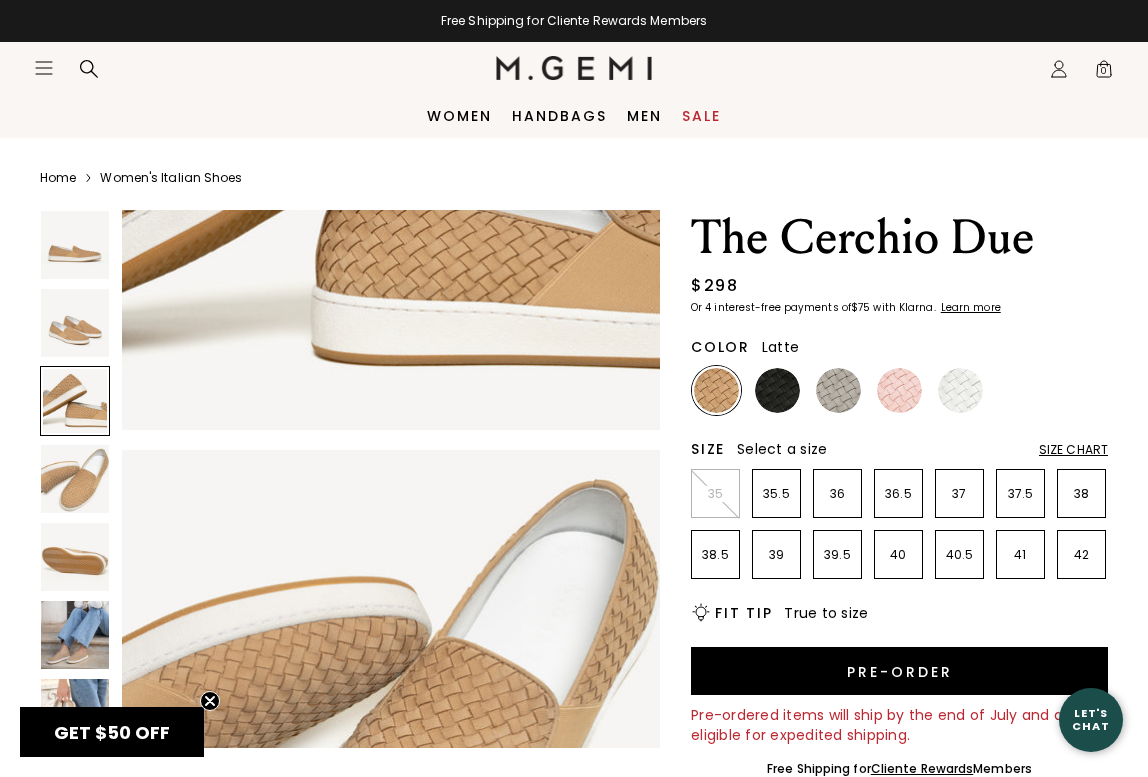 scroll, scrollTop: 1438, scrollLeft: 0, axis: vertical 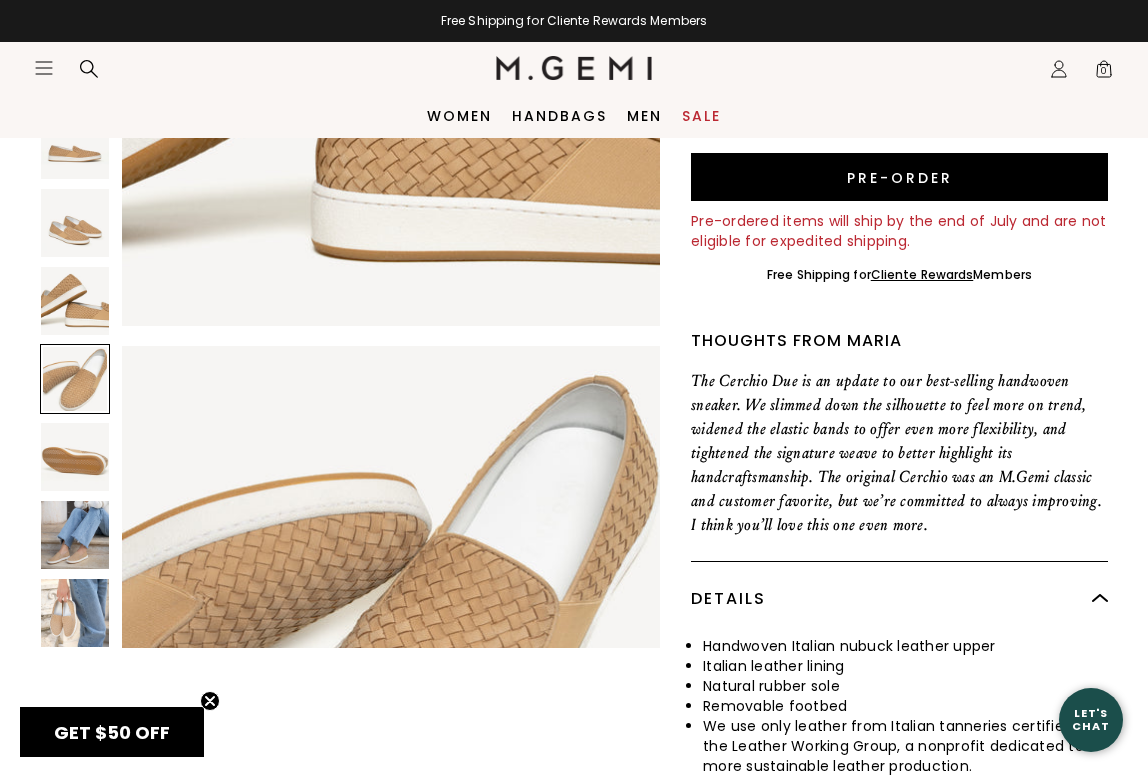 click at bounding box center [75, 535] 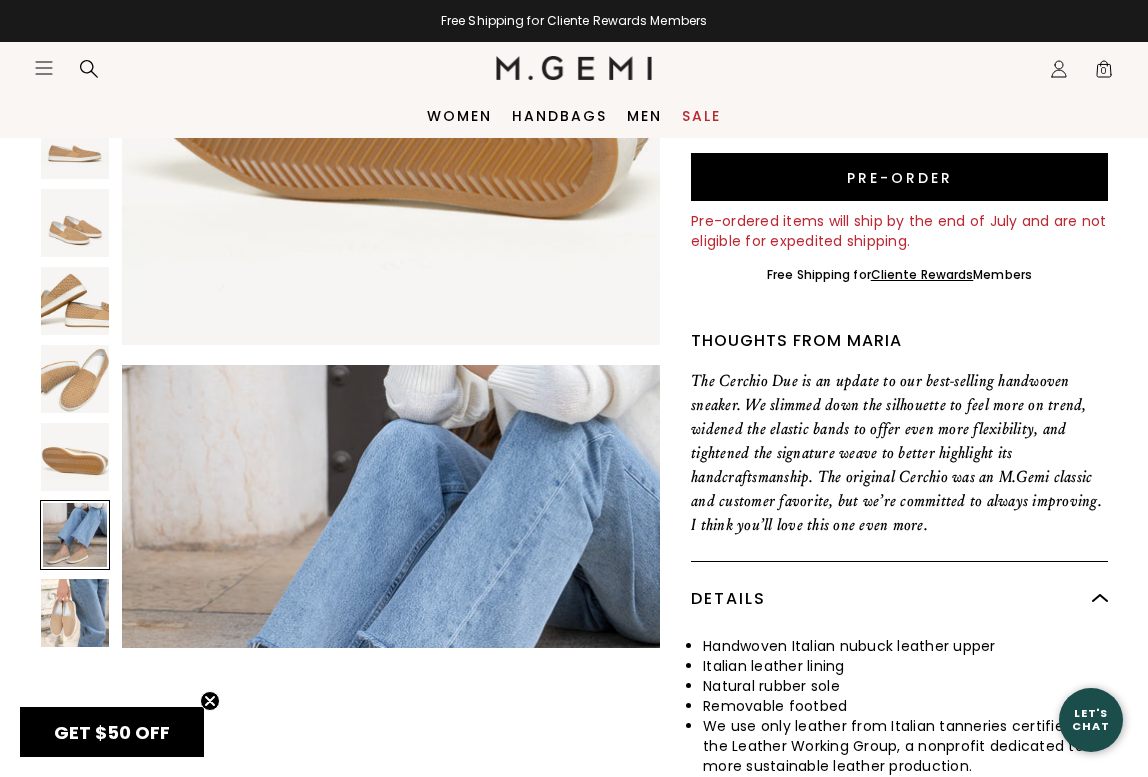 scroll, scrollTop: 2790, scrollLeft: 0, axis: vertical 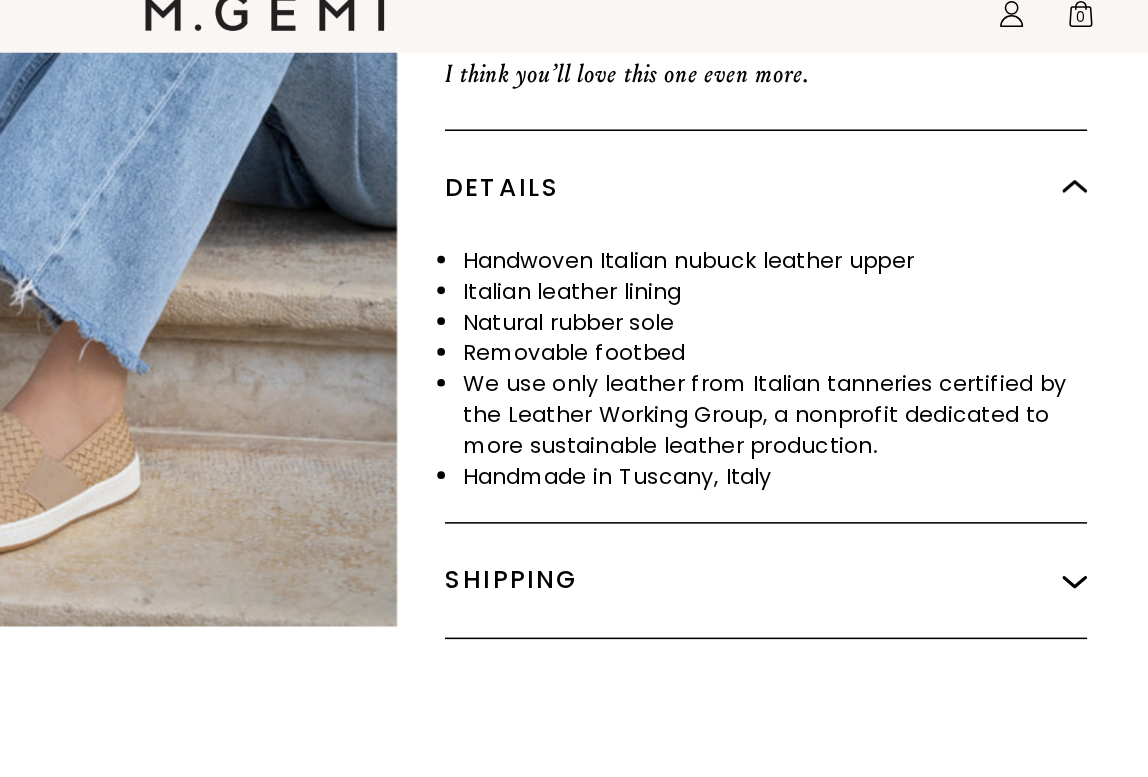 click on "Shipping" at bounding box center (899, 437) 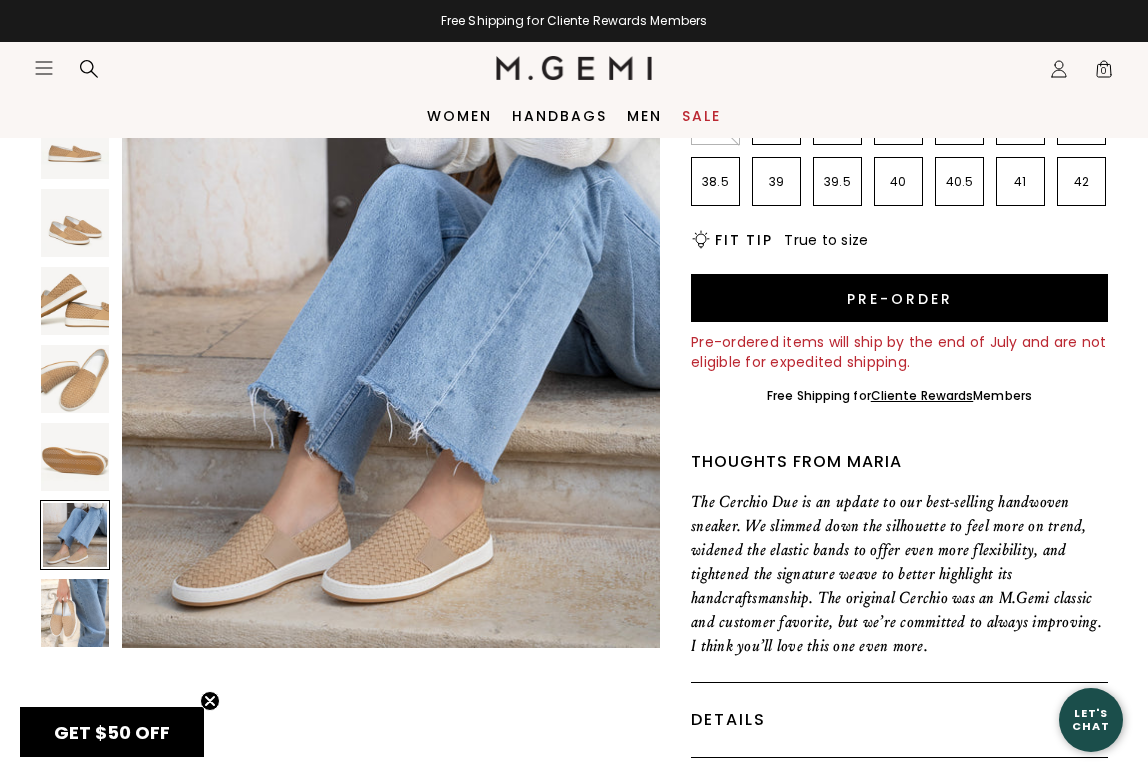 scroll, scrollTop: 372, scrollLeft: 0, axis: vertical 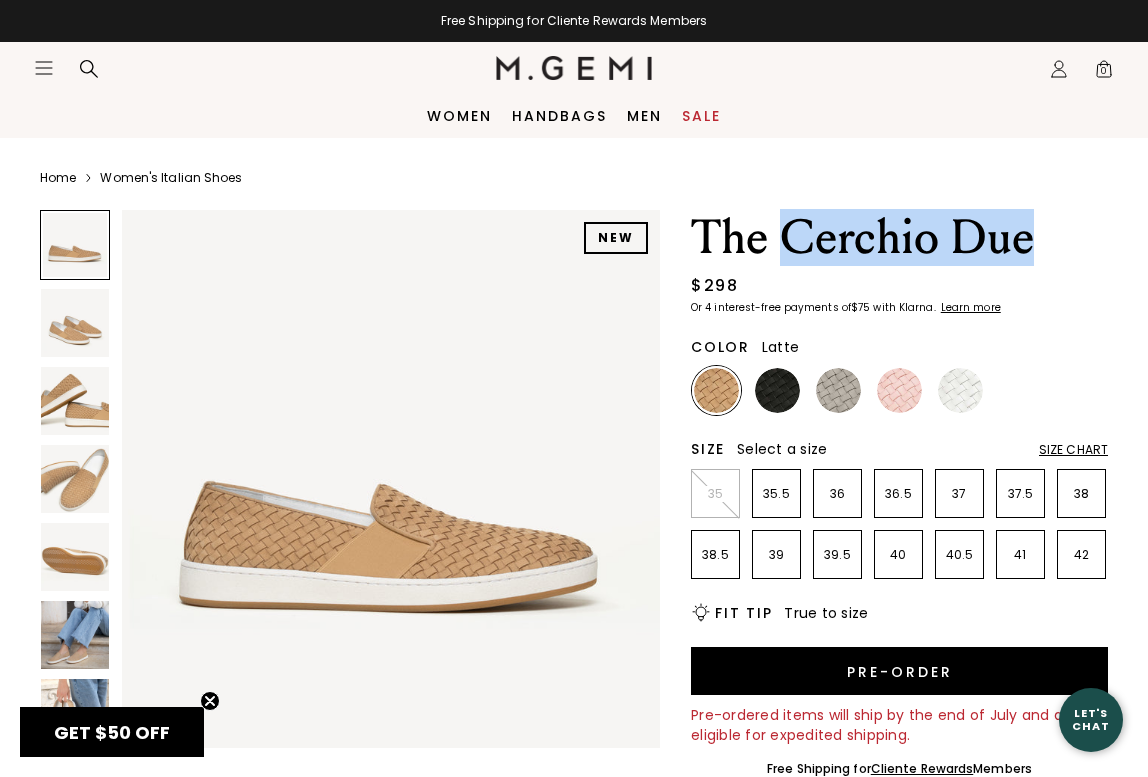 drag, startPoint x: 791, startPoint y: 228, endPoint x: 1036, endPoint y: 219, distance: 245.16525 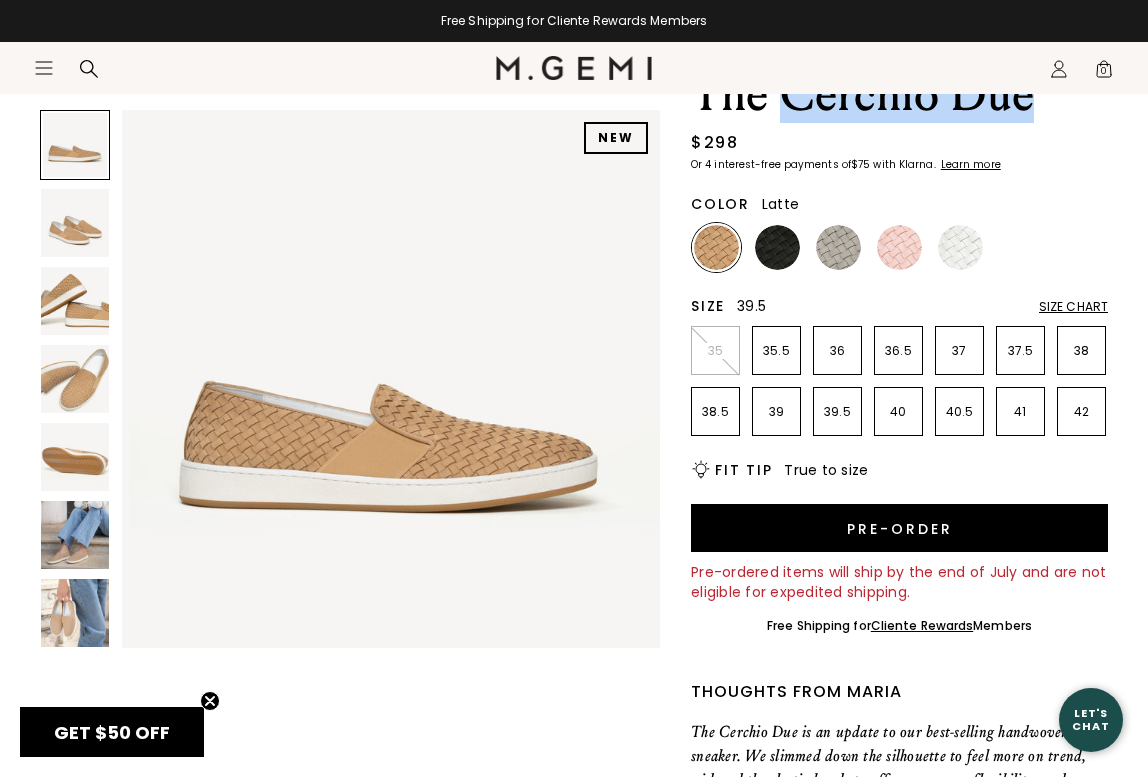 scroll, scrollTop: 198, scrollLeft: 0, axis: vertical 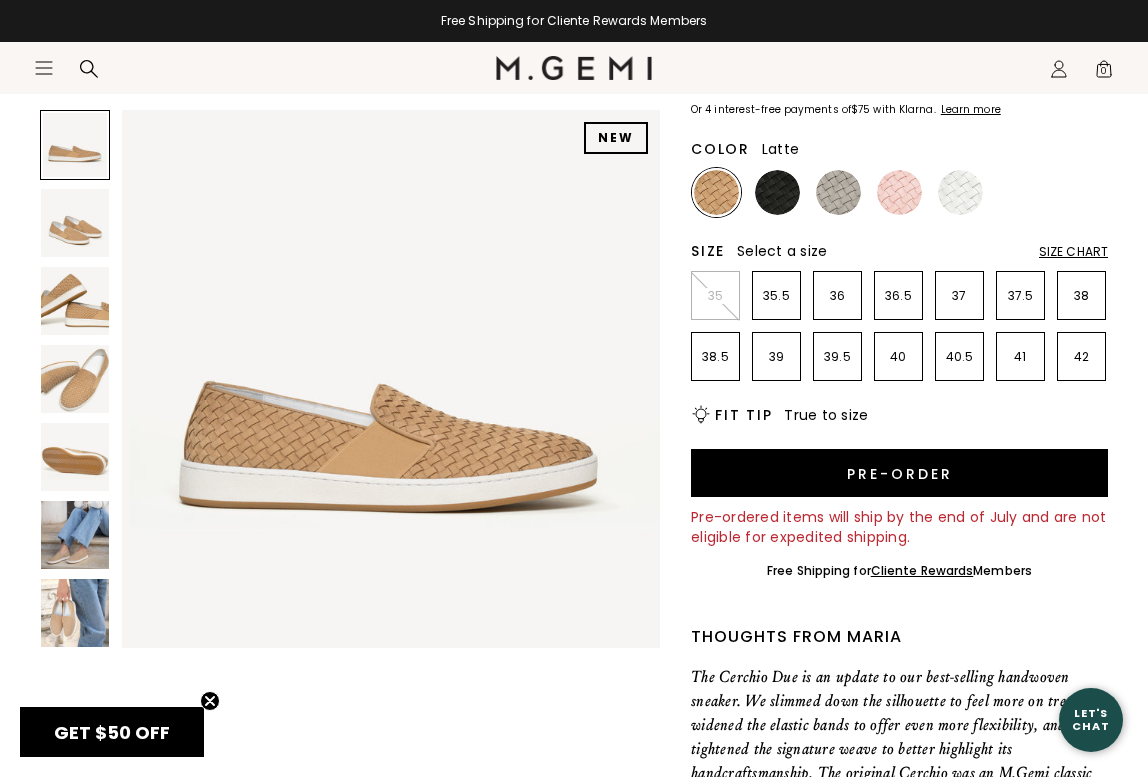 click at bounding box center (75, 535) 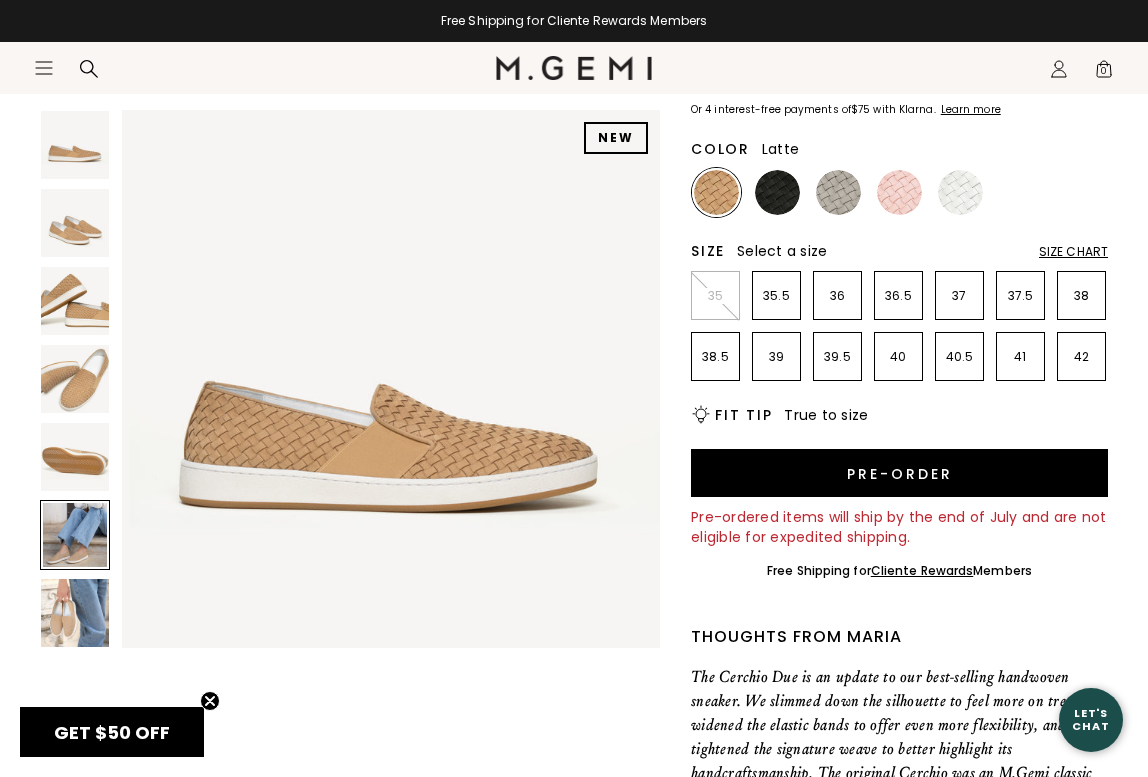 scroll, scrollTop: 2790, scrollLeft: 0, axis: vertical 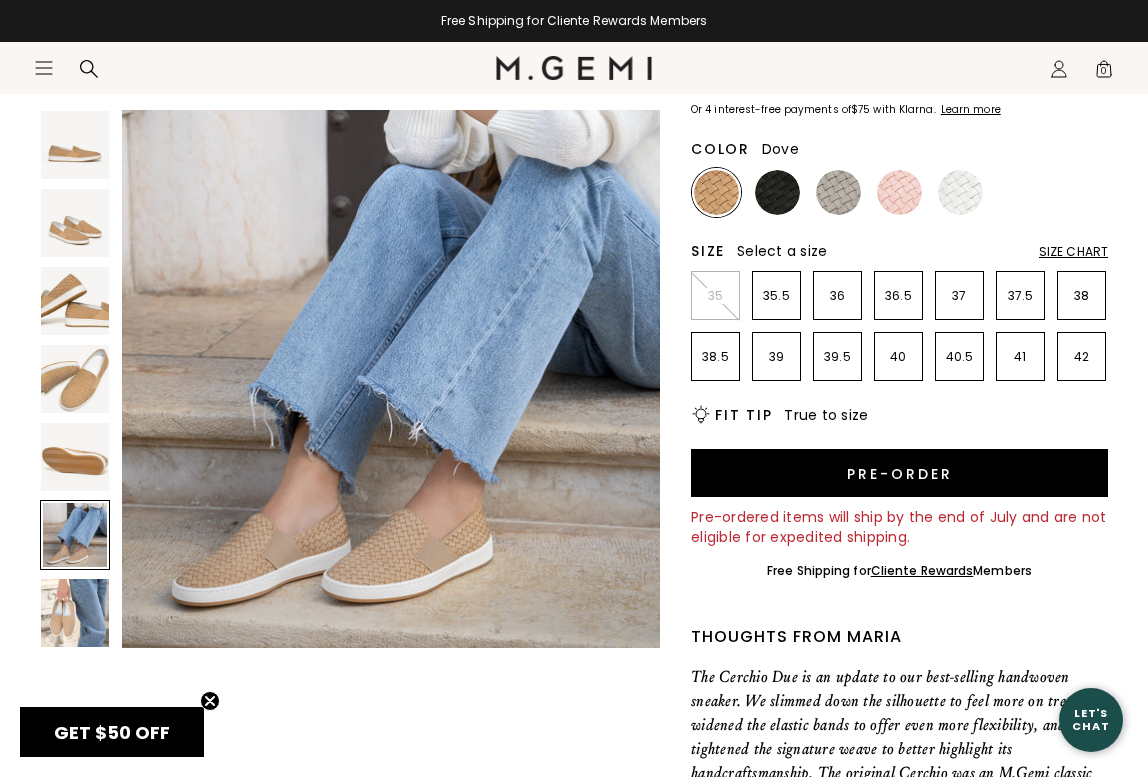 click at bounding box center (838, 192) 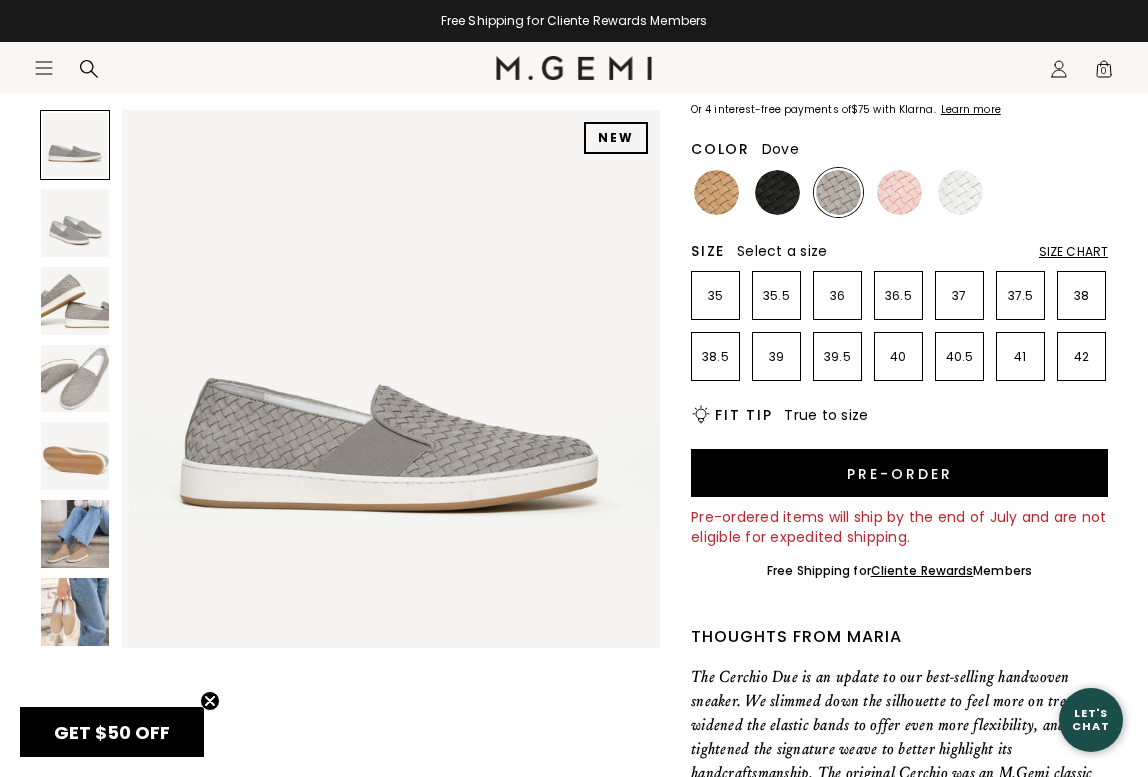 scroll, scrollTop: 0, scrollLeft: 0, axis: both 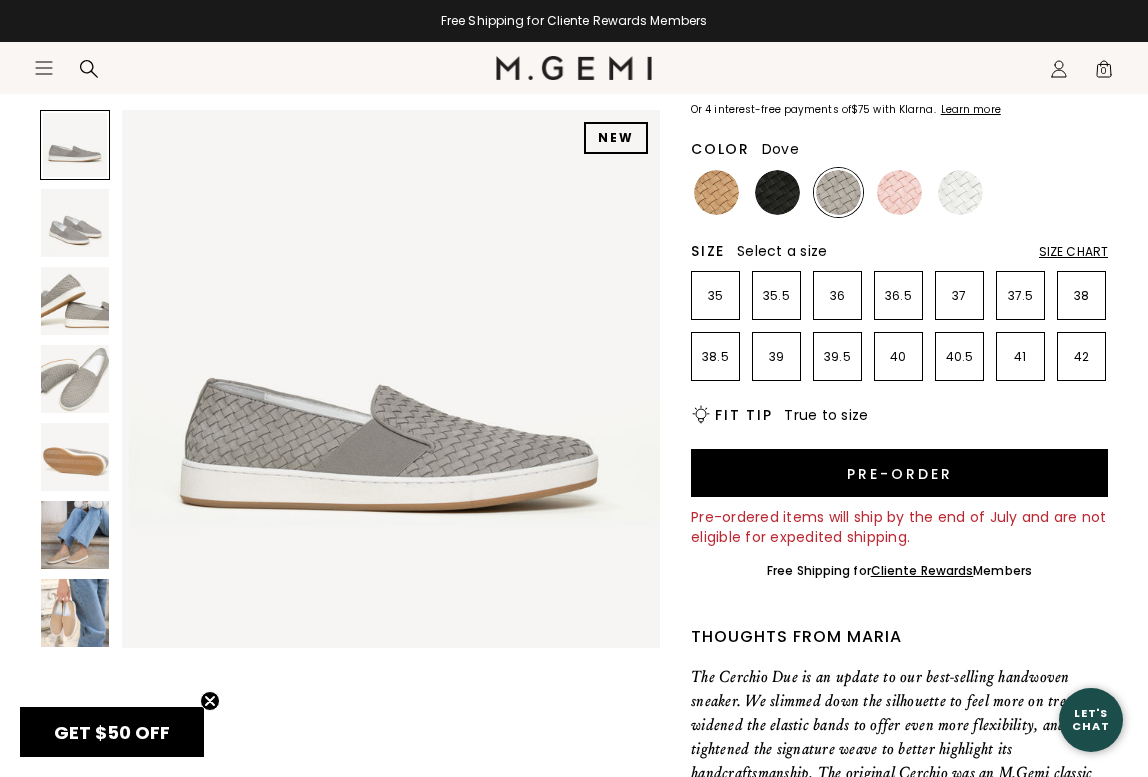 click at bounding box center [75, 535] 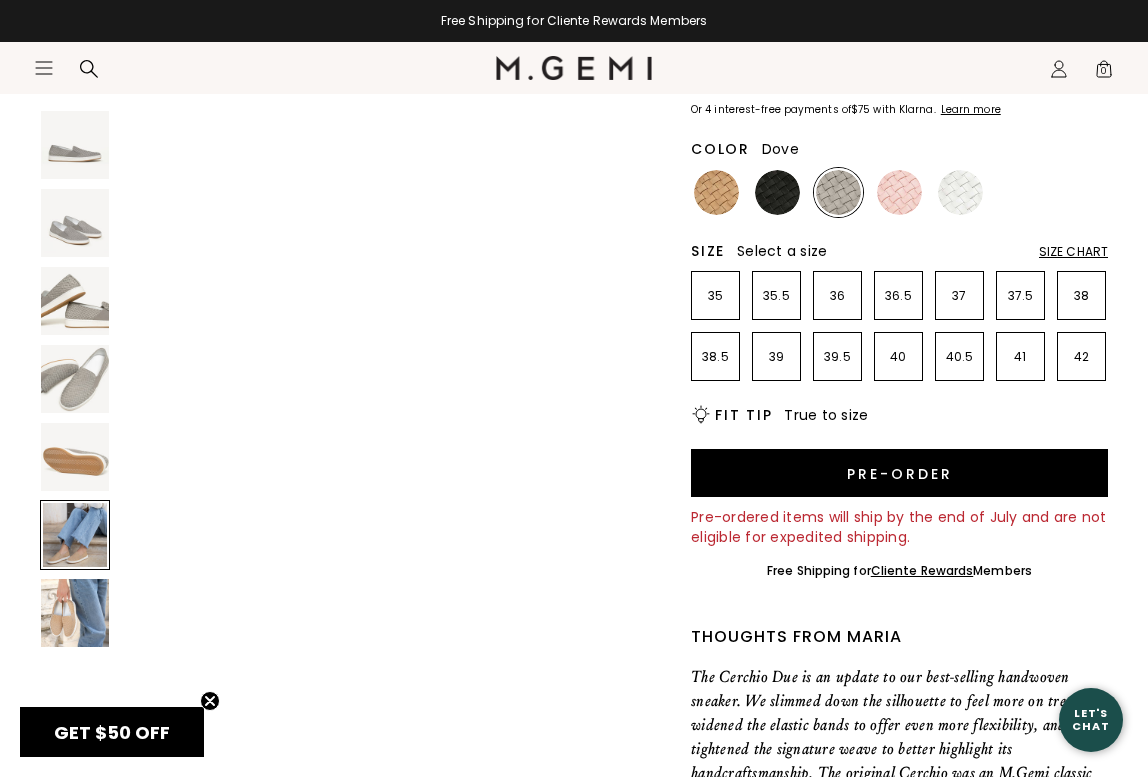 scroll, scrollTop: 2790, scrollLeft: 0, axis: vertical 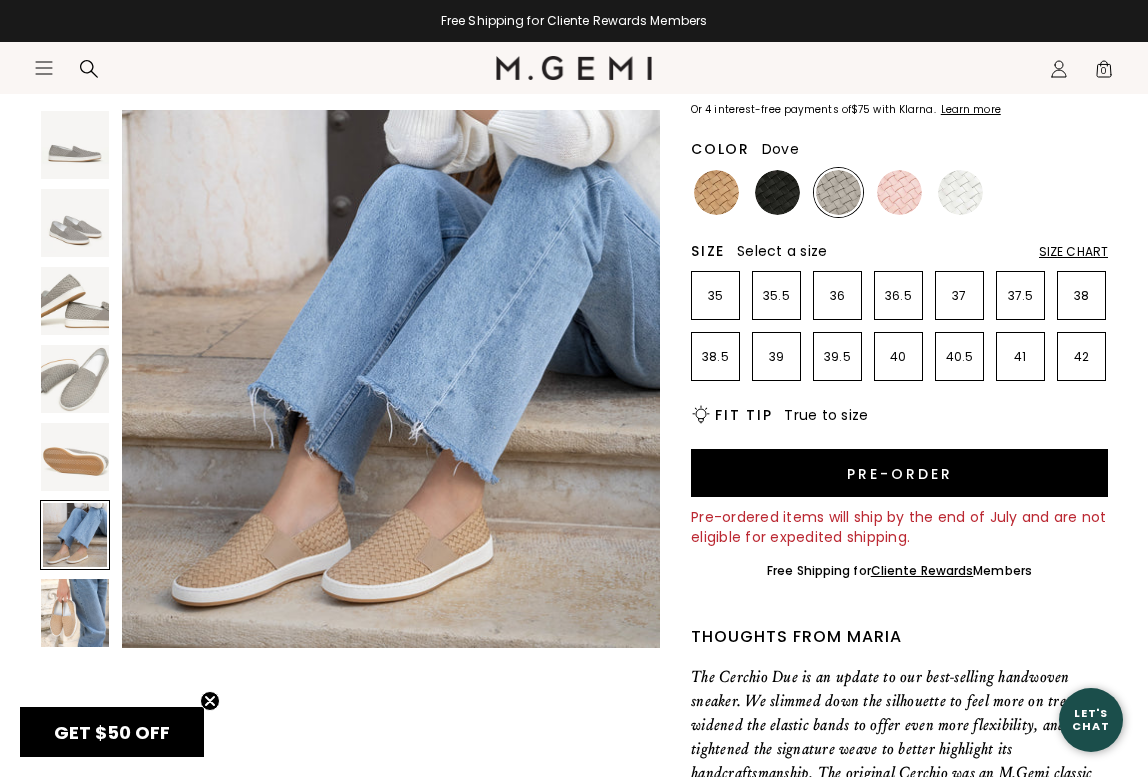 click at bounding box center [75, 301] 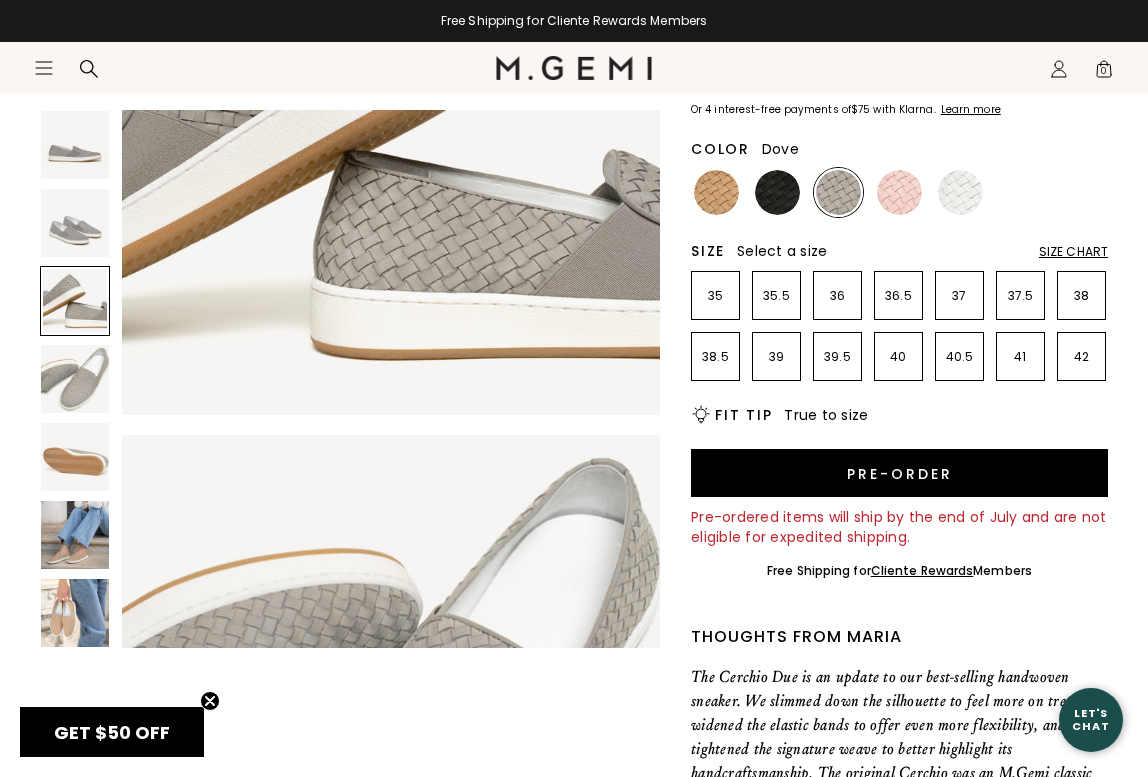 scroll, scrollTop: 1116, scrollLeft: 0, axis: vertical 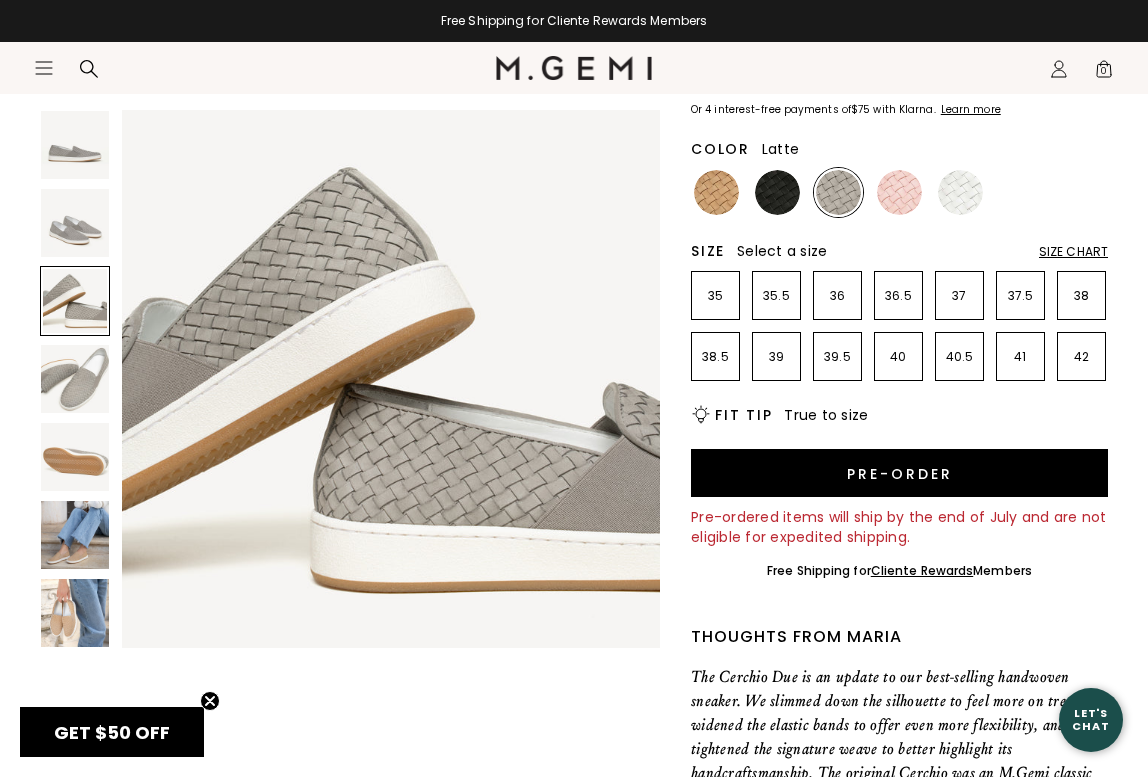 click at bounding box center (716, 192) 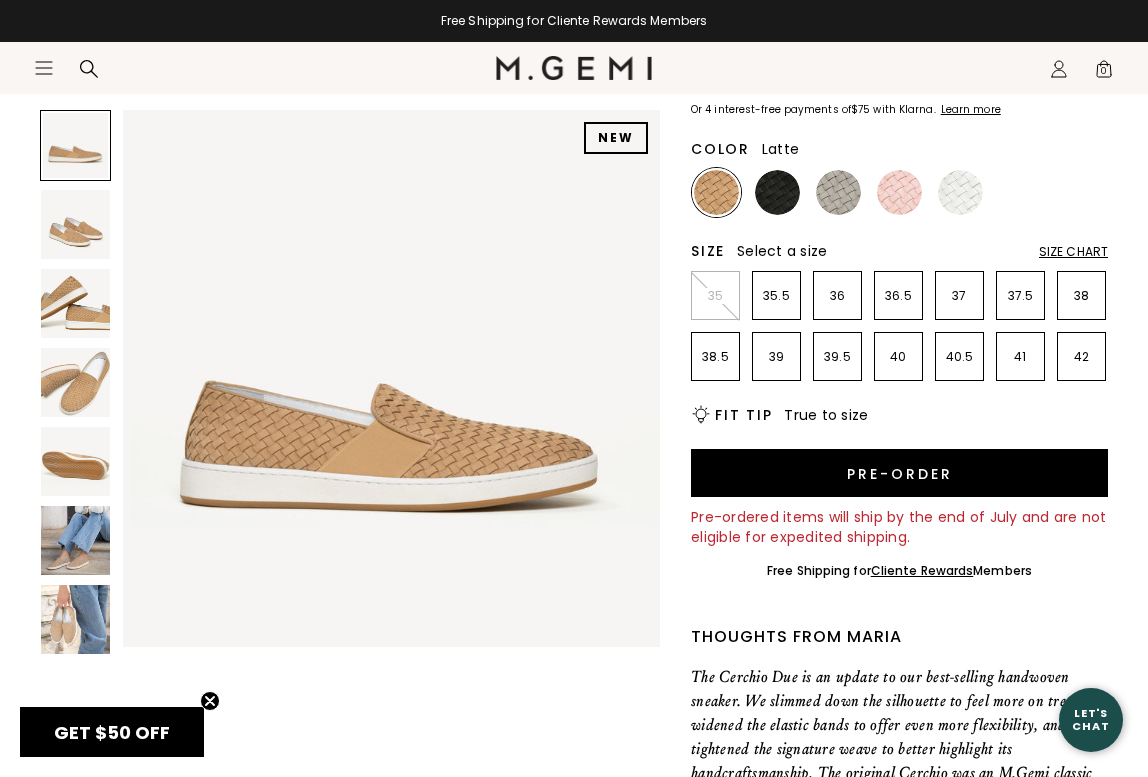 scroll, scrollTop: 0, scrollLeft: 0, axis: both 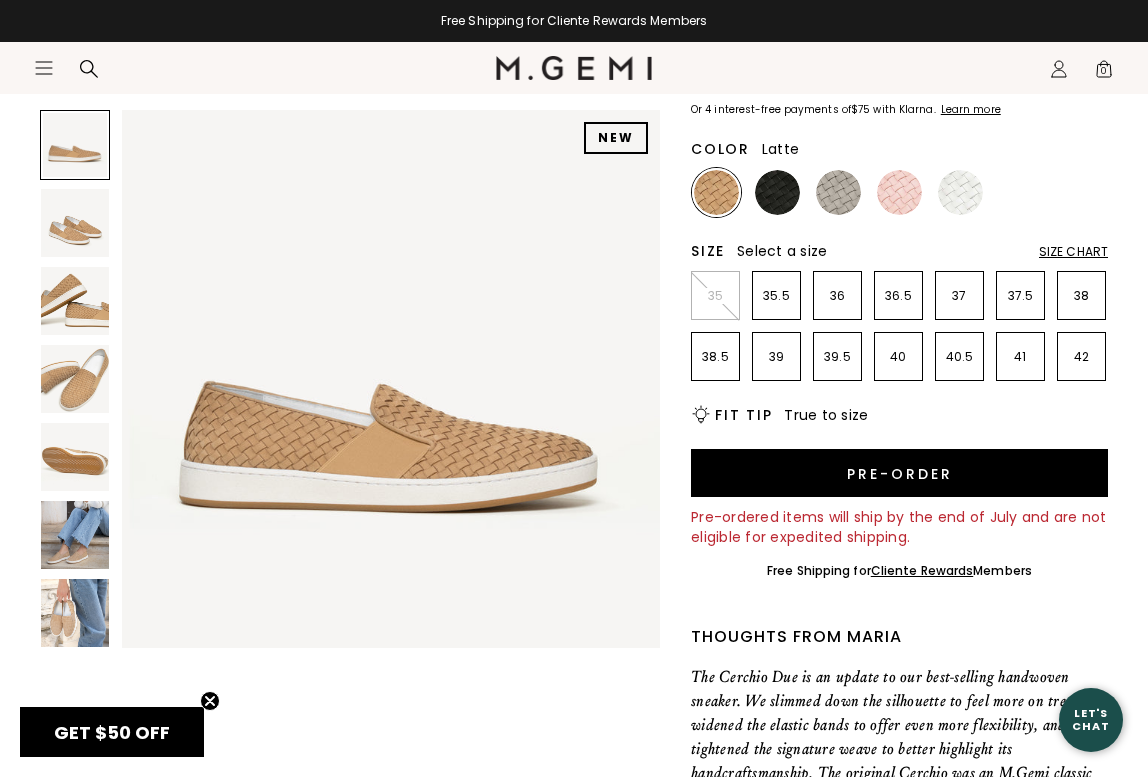 click at bounding box center [75, 535] 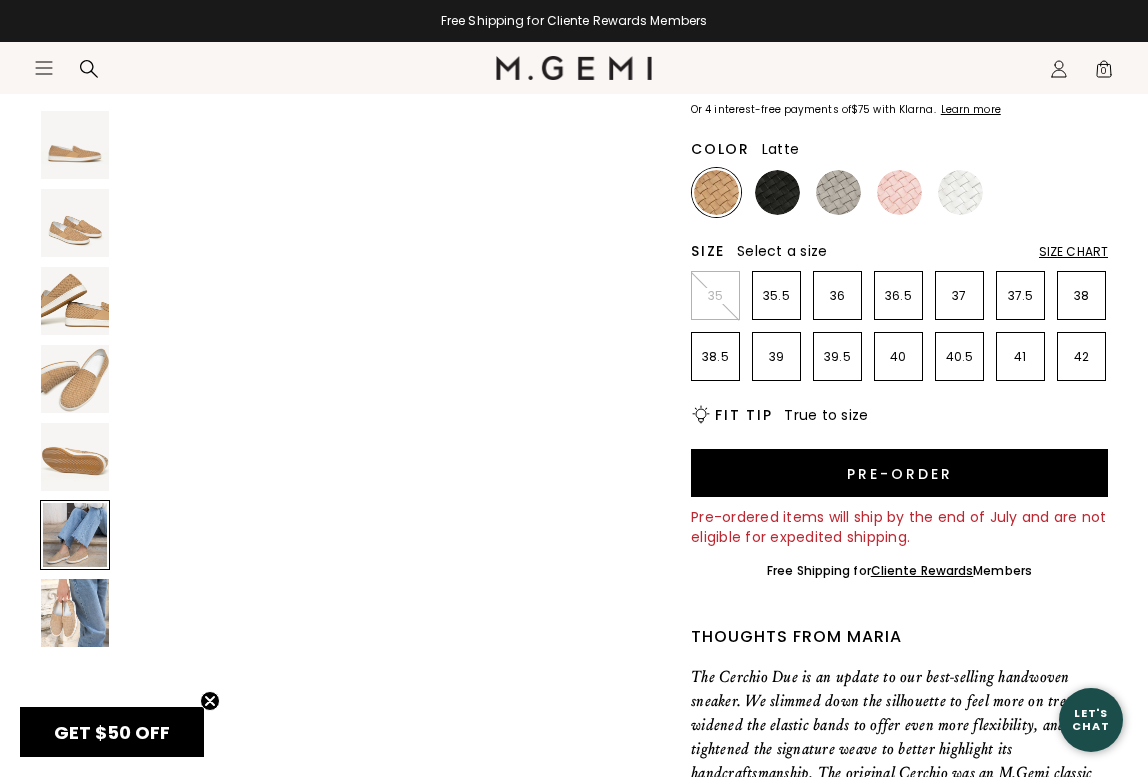 scroll, scrollTop: 2790, scrollLeft: 0, axis: vertical 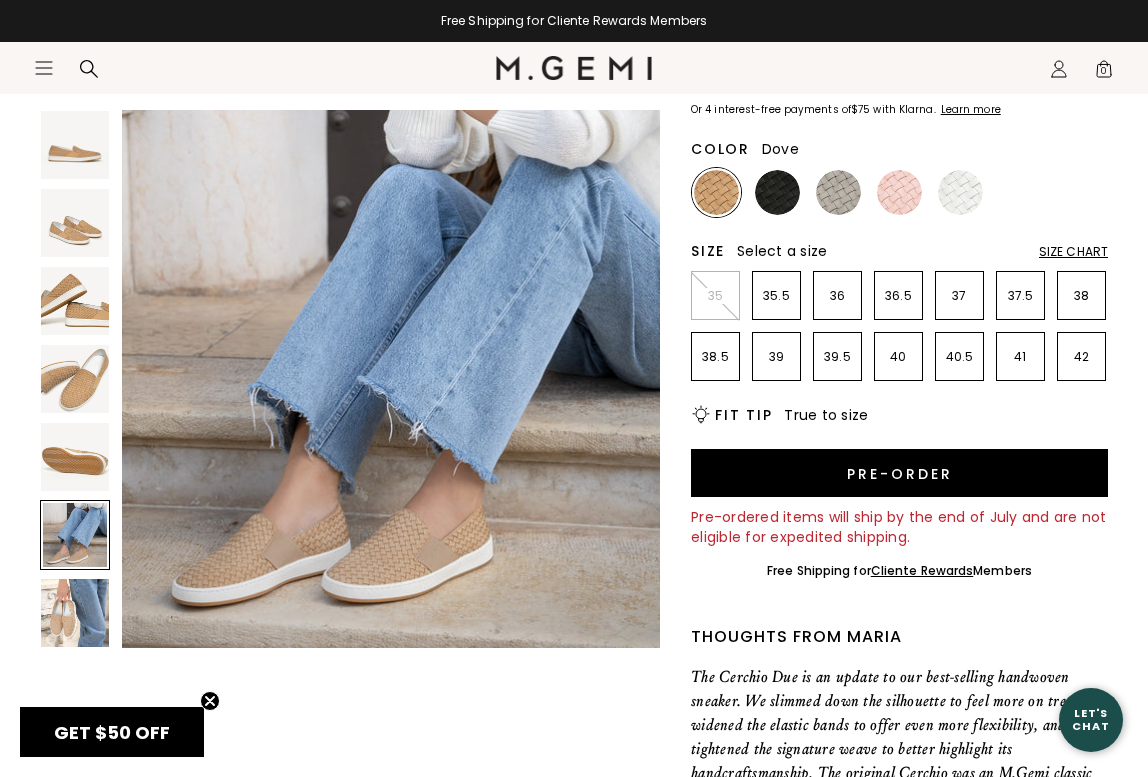 click at bounding box center [838, 192] 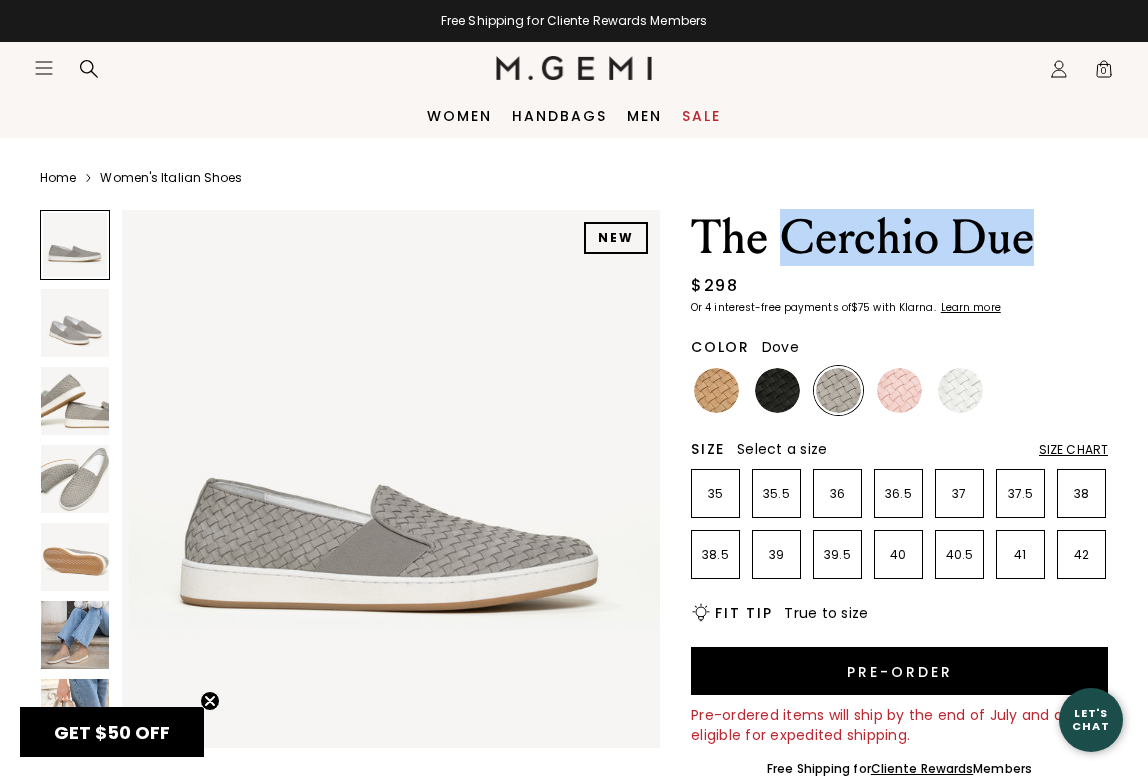 scroll, scrollTop: 0, scrollLeft: 0, axis: both 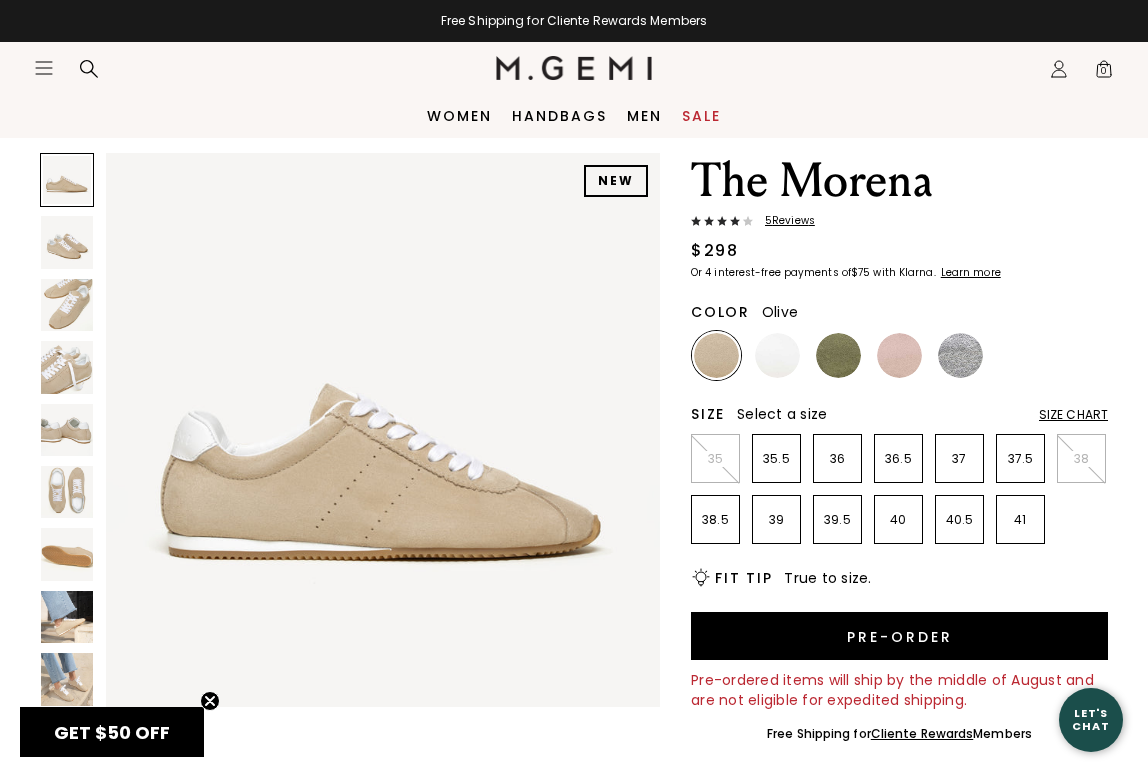 click at bounding box center (838, 355) 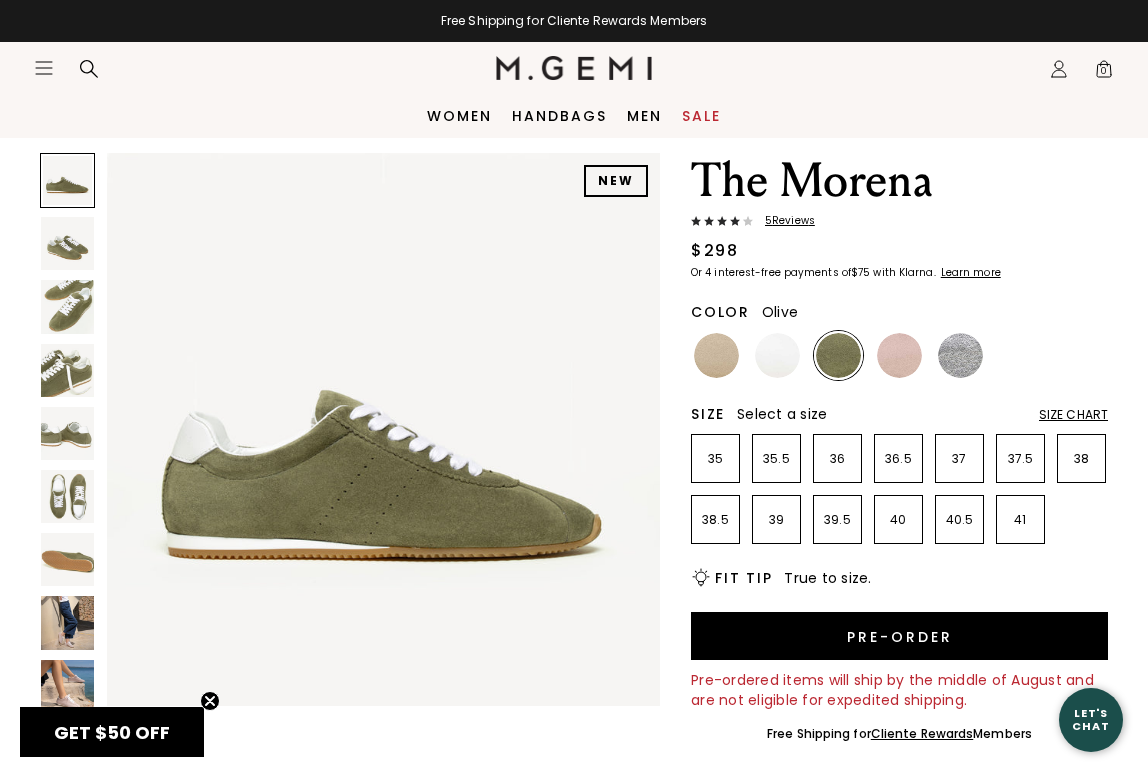 scroll, scrollTop: 0, scrollLeft: 0, axis: both 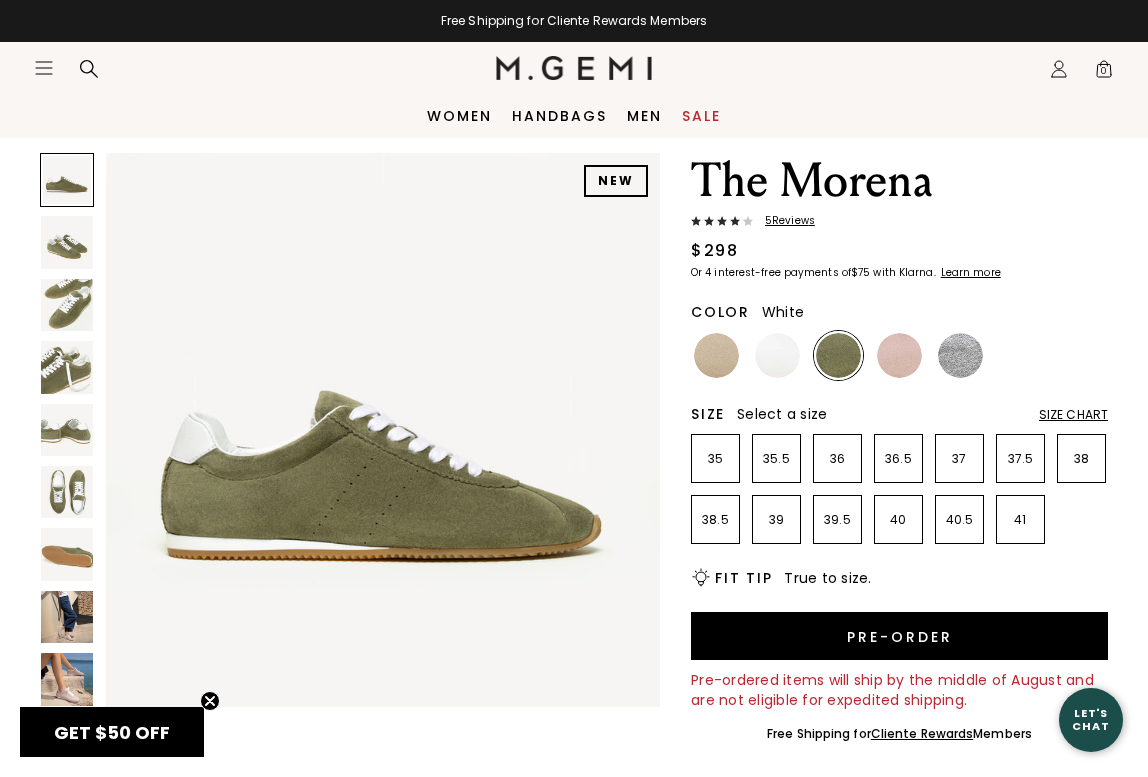 click at bounding box center (777, 355) 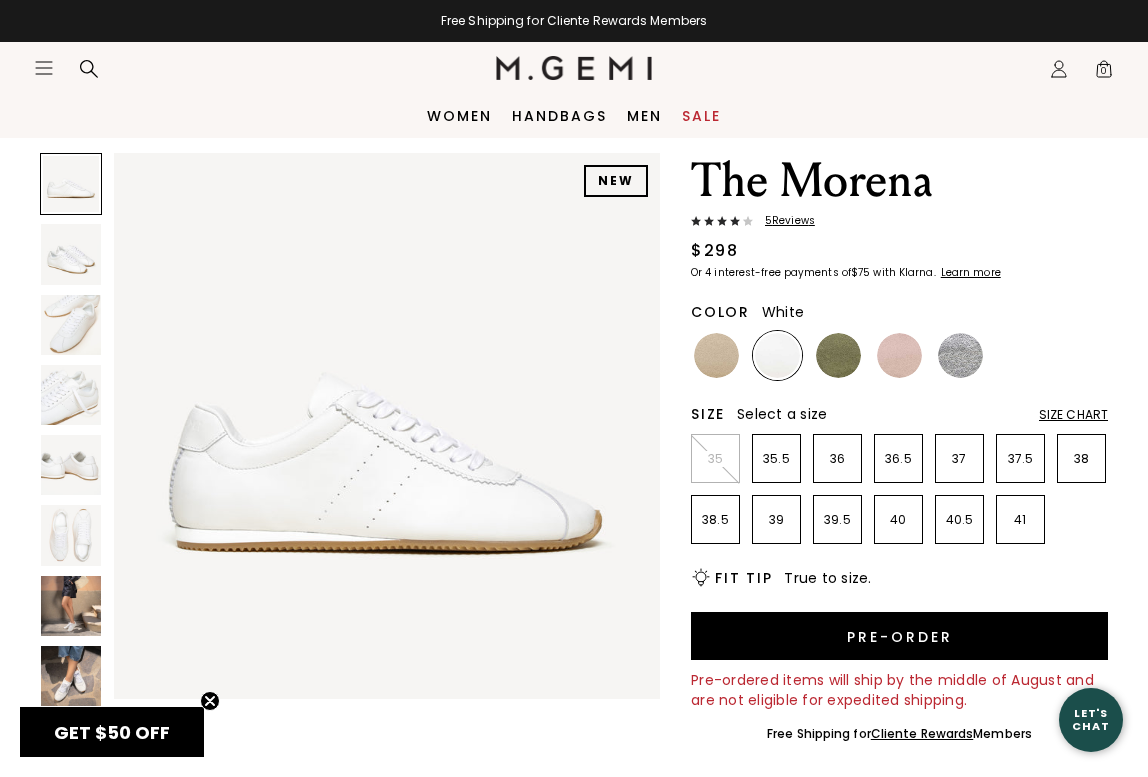 scroll, scrollTop: 0, scrollLeft: 0, axis: both 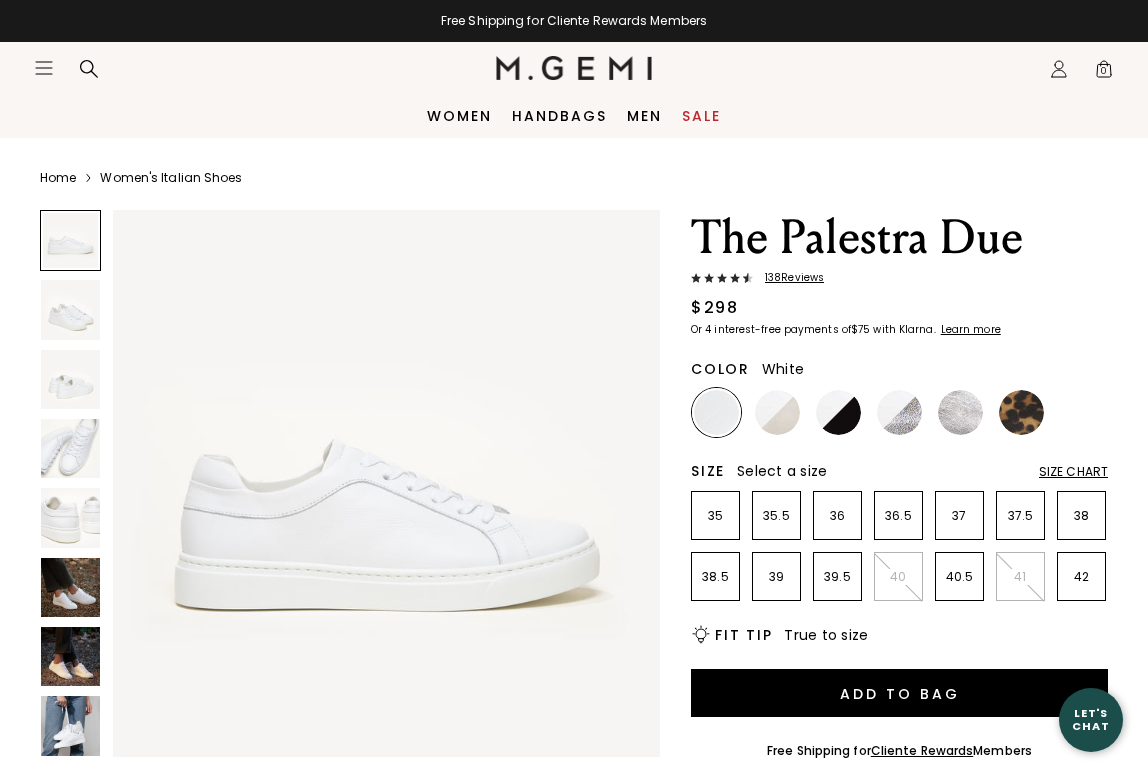 click at bounding box center (70, 309) 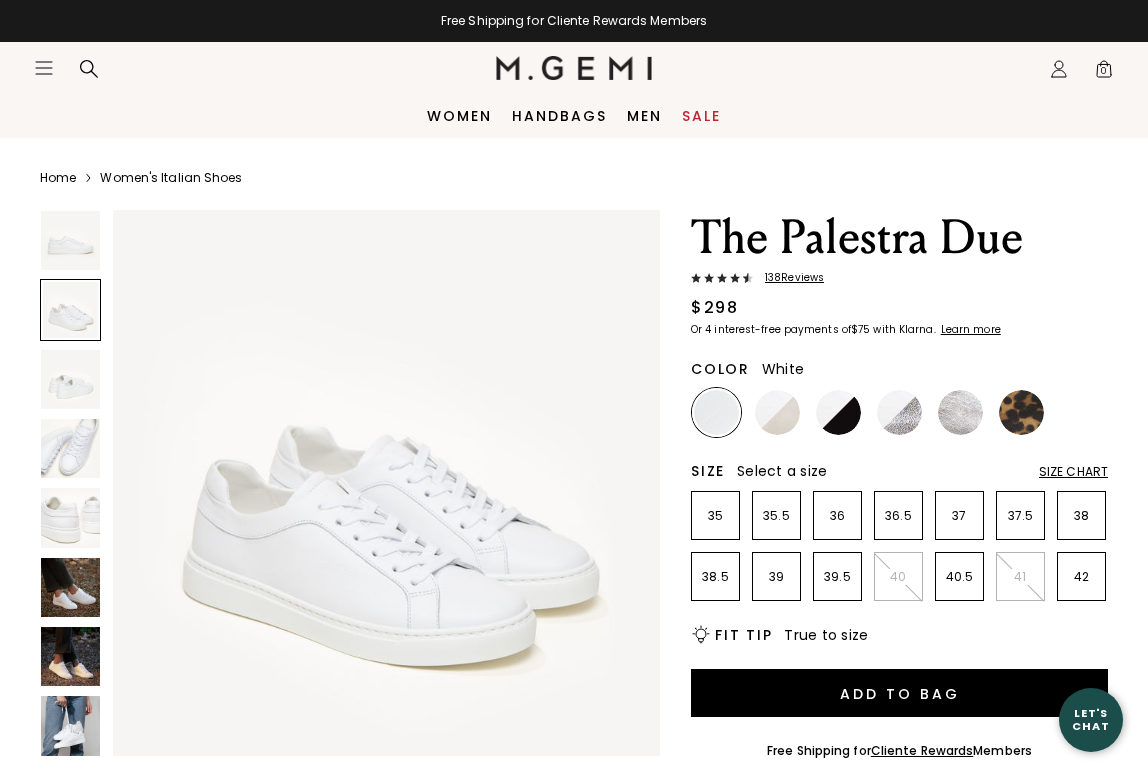 click at bounding box center [70, 379] 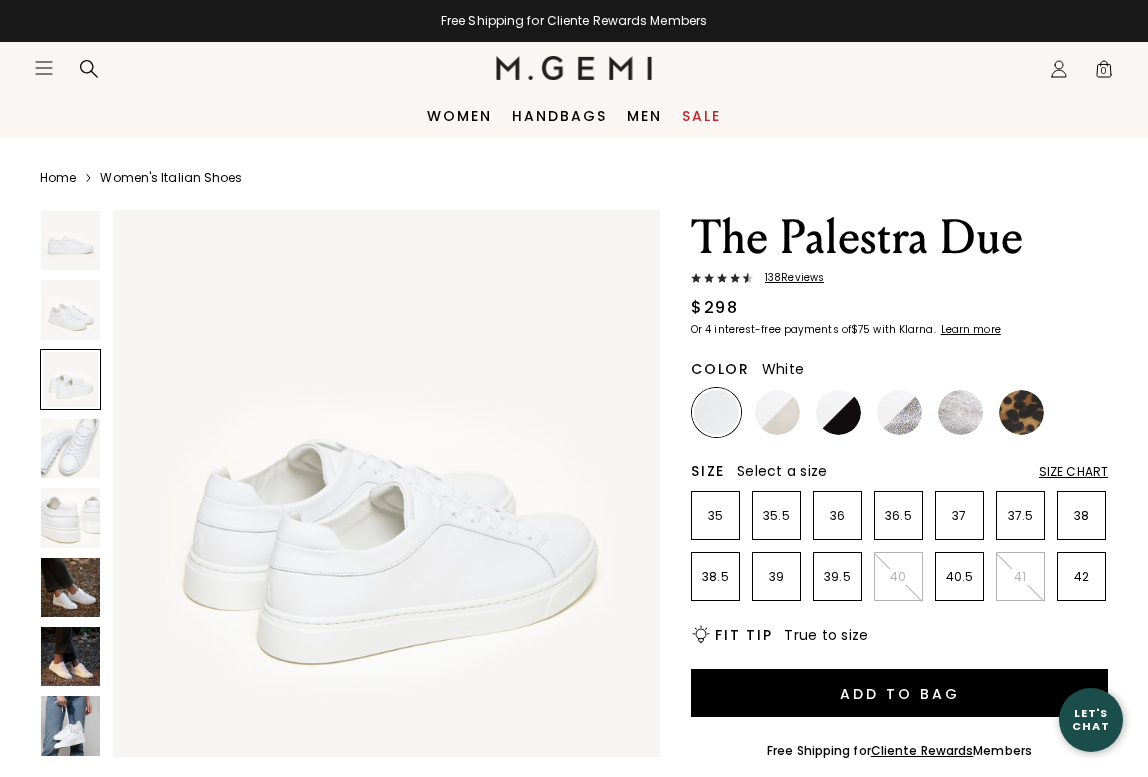 click at bounding box center [70, 587] 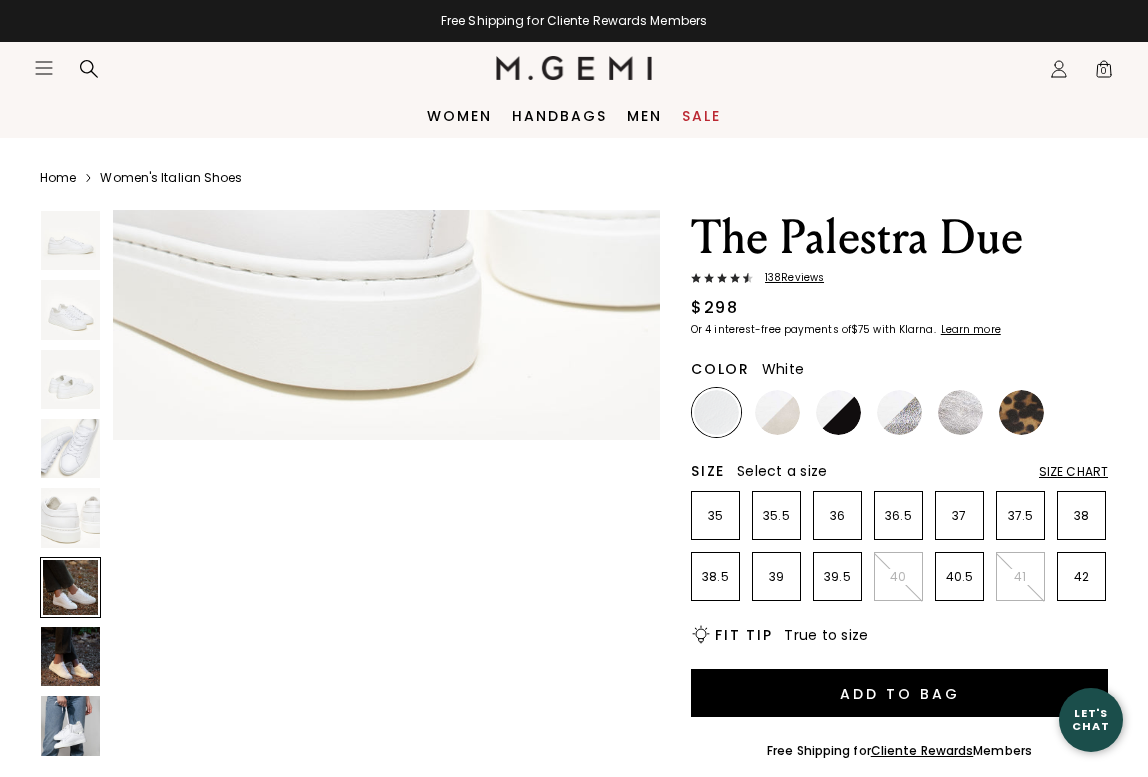 scroll, scrollTop: 2833, scrollLeft: 0, axis: vertical 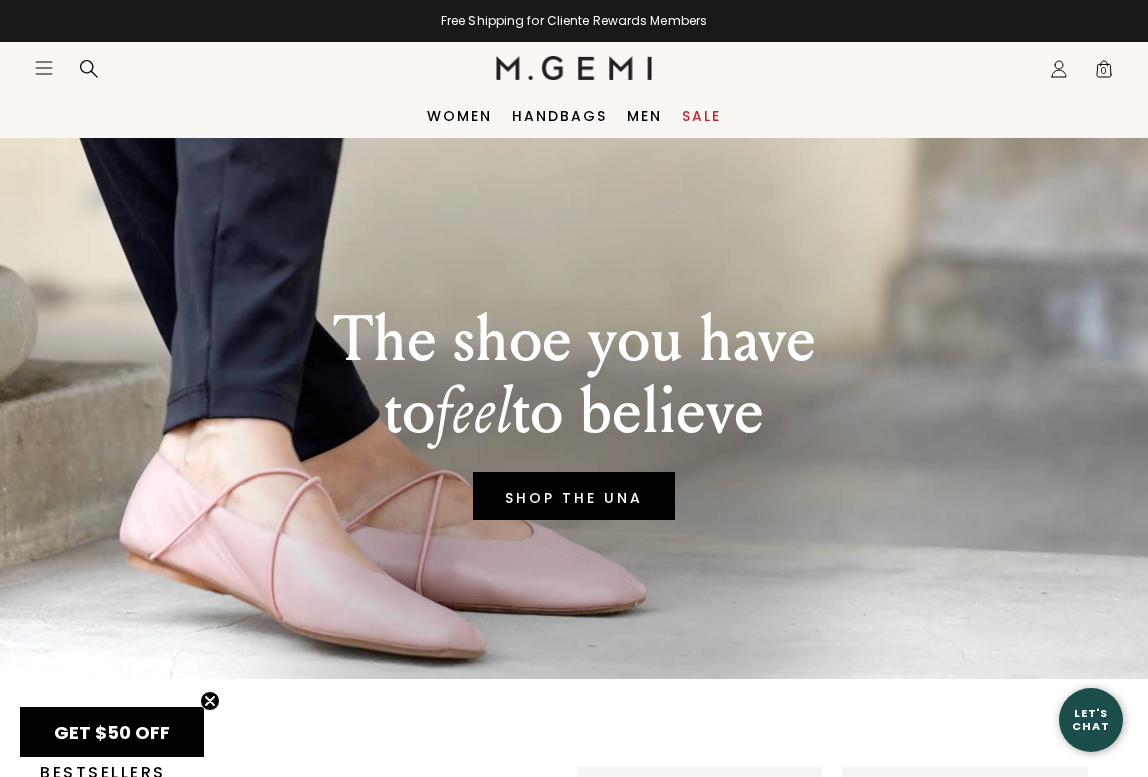 click on "Sale" at bounding box center (701, 116) 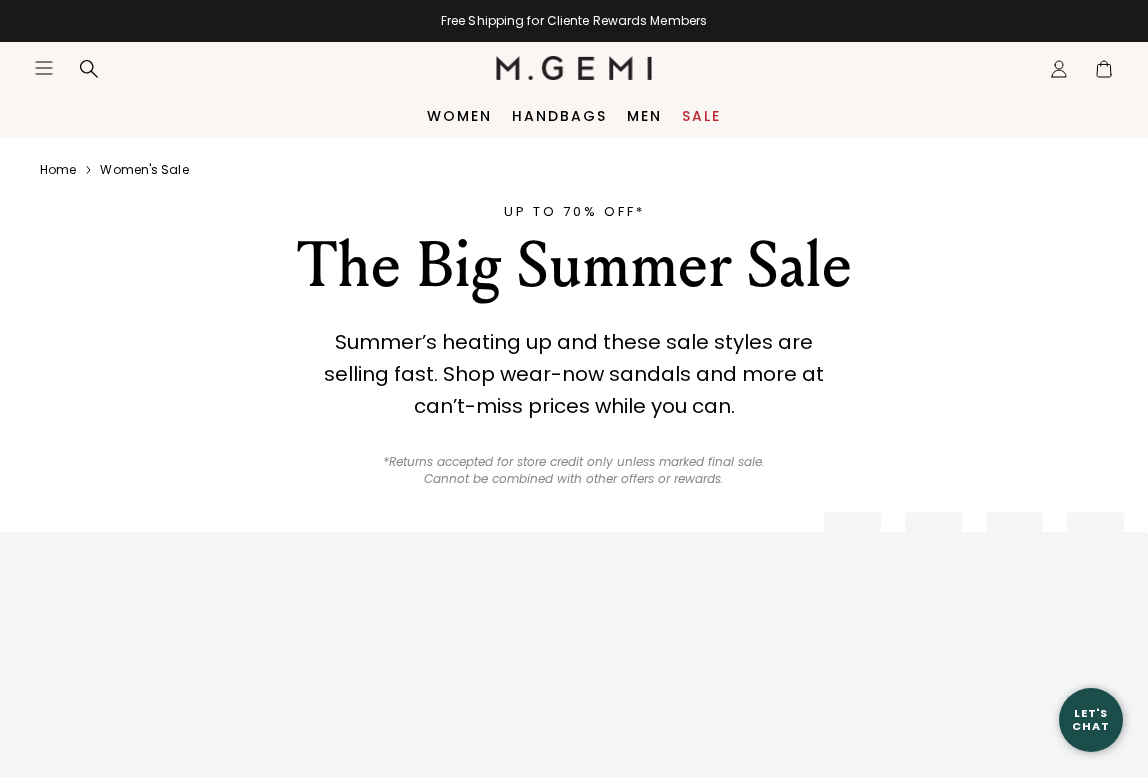 scroll, scrollTop: 0, scrollLeft: 0, axis: both 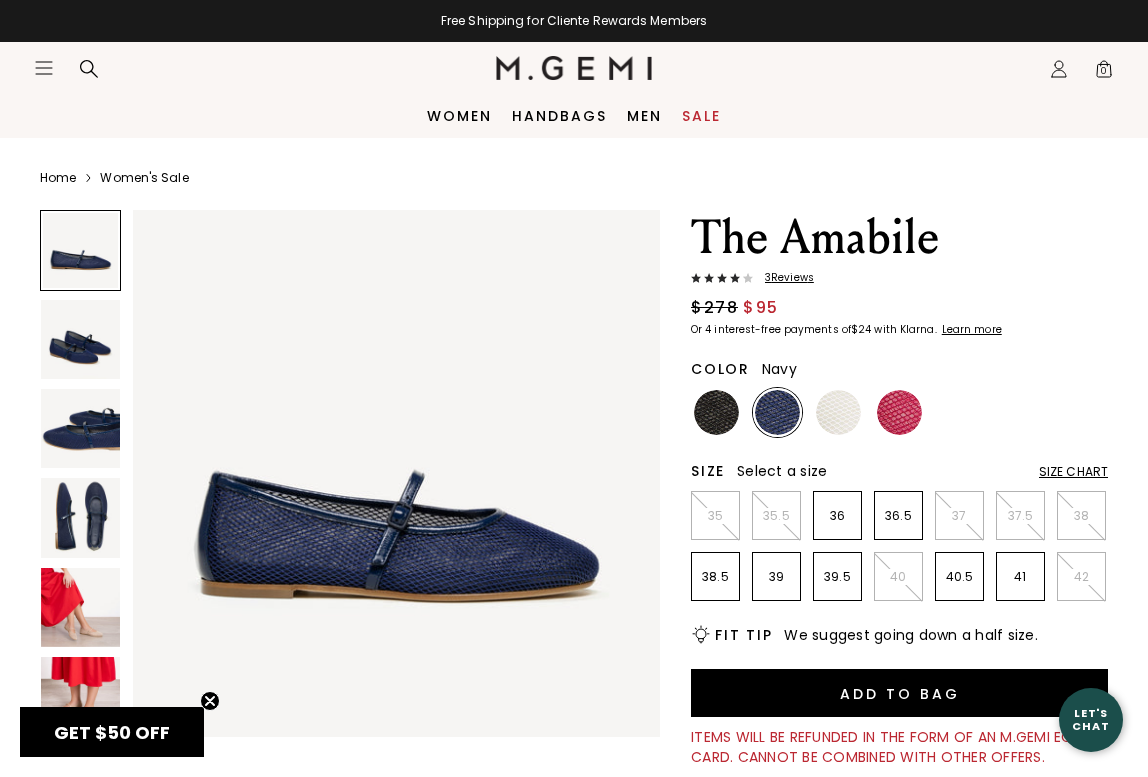 click at bounding box center [80, 607] 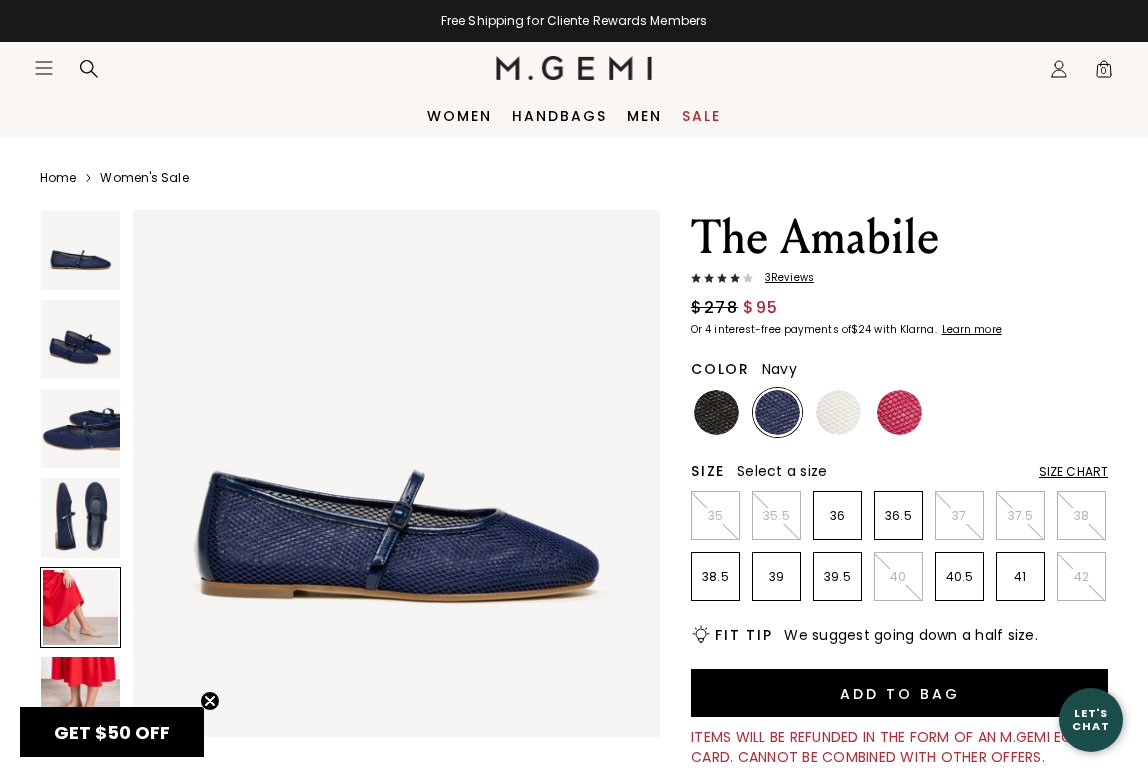 scroll, scrollTop: 2187, scrollLeft: 0, axis: vertical 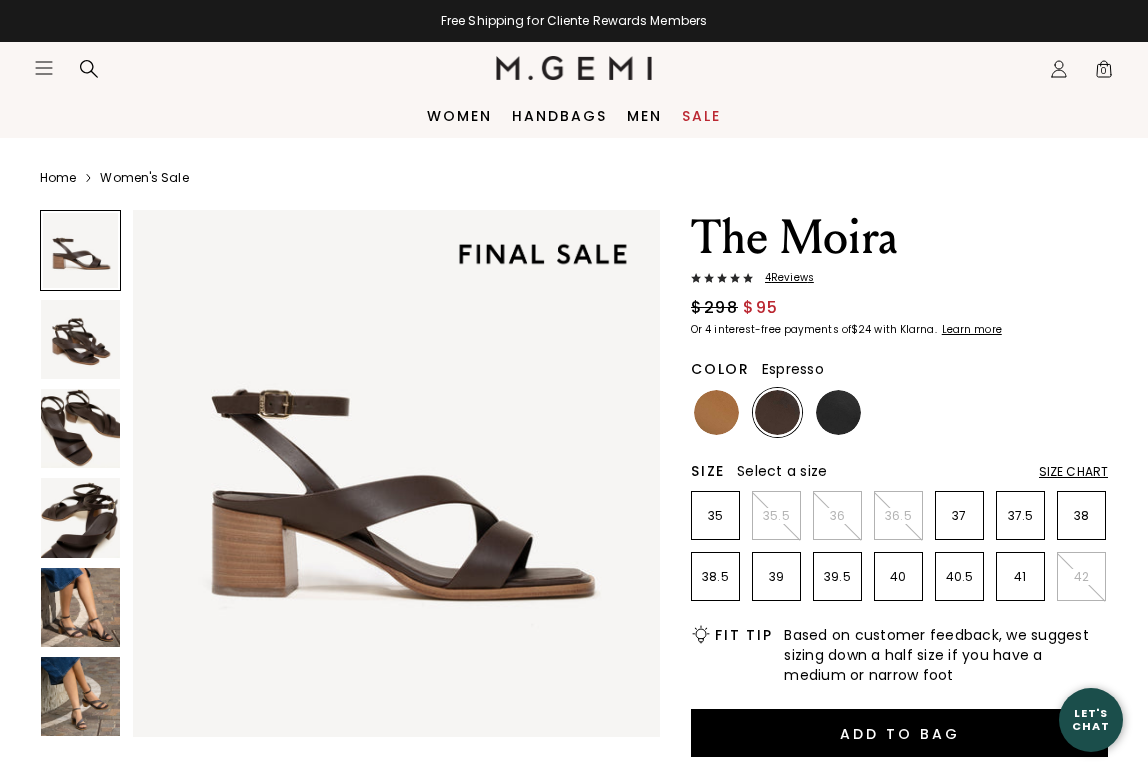 click at bounding box center (80, 607) 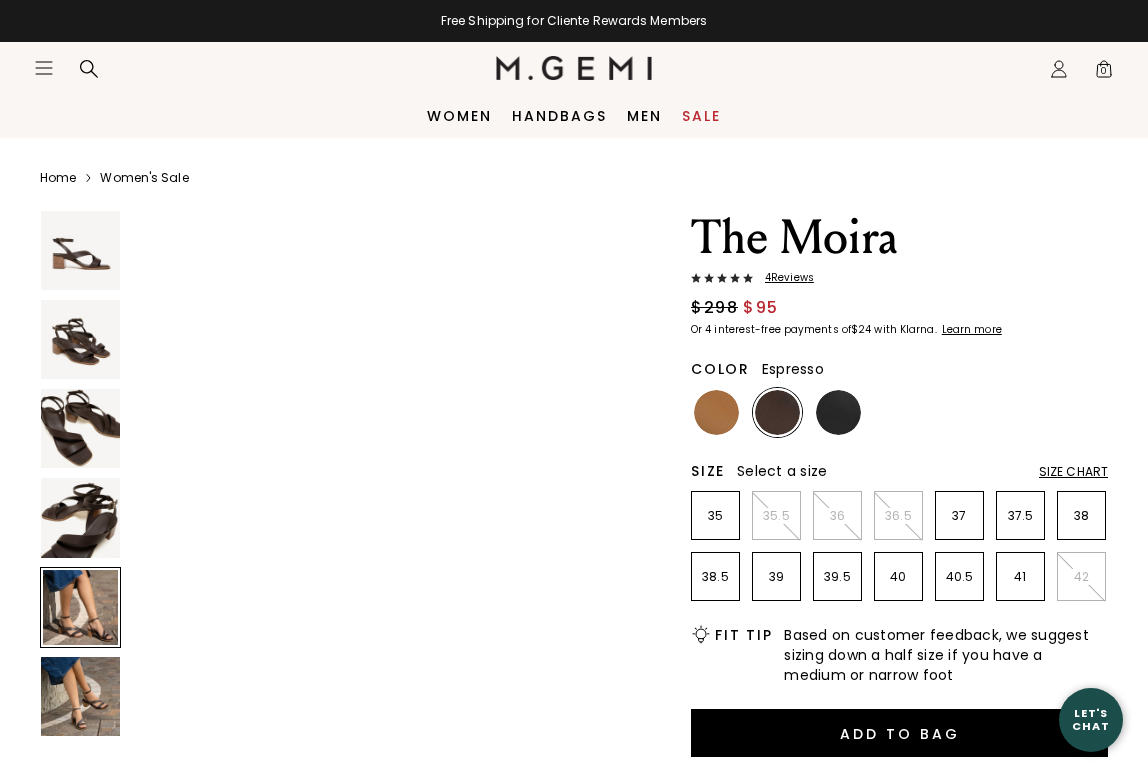 scroll, scrollTop: 2187, scrollLeft: 0, axis: vertical 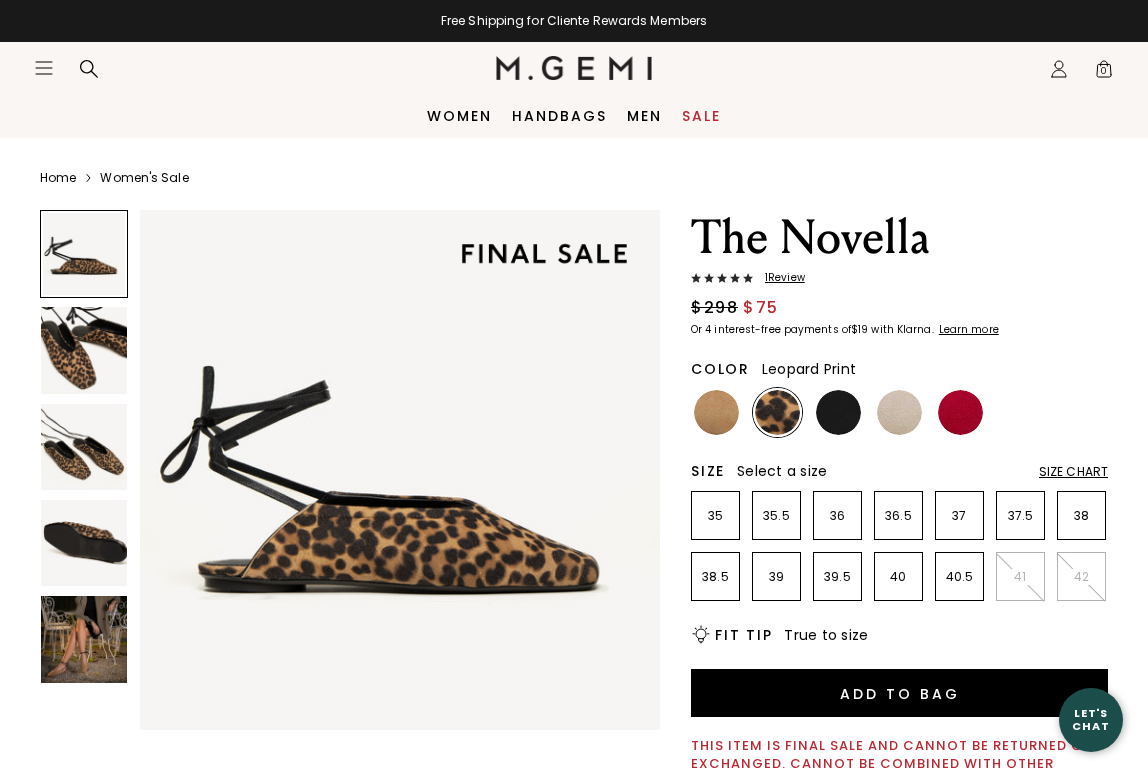 click at bounding box center (84, 639) 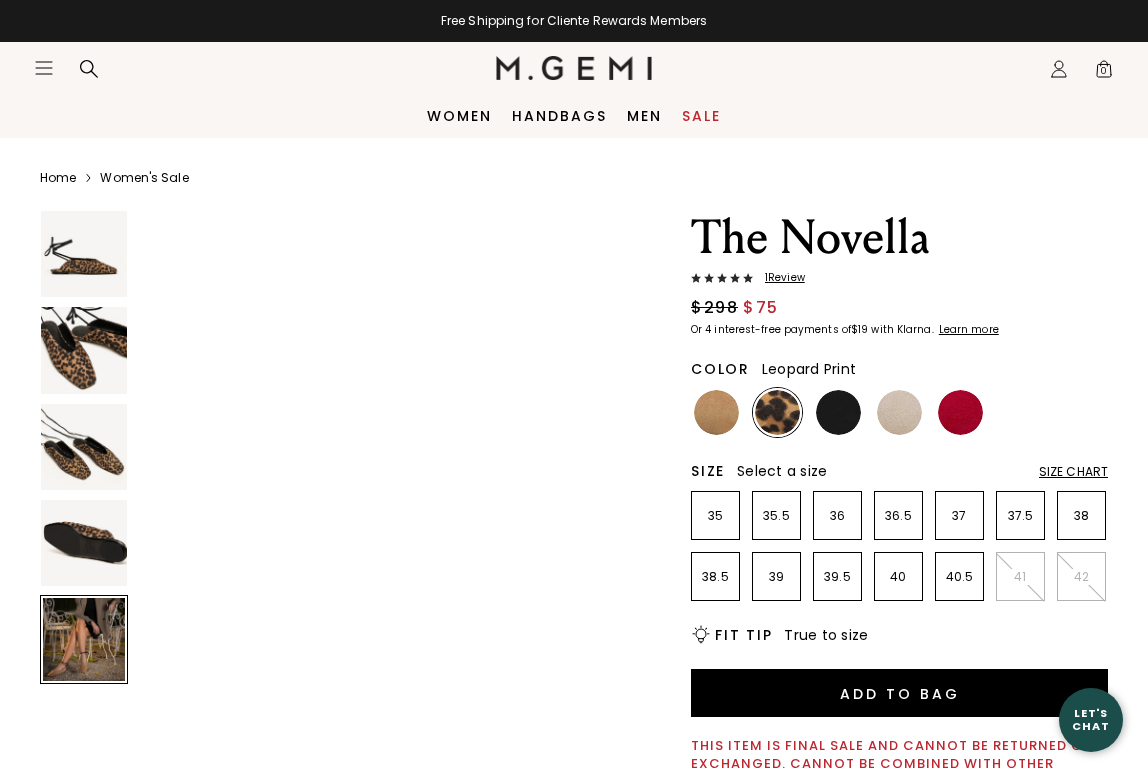 scroll, scrollTop: 2159, scrollLeft: 0, axis: vertical 